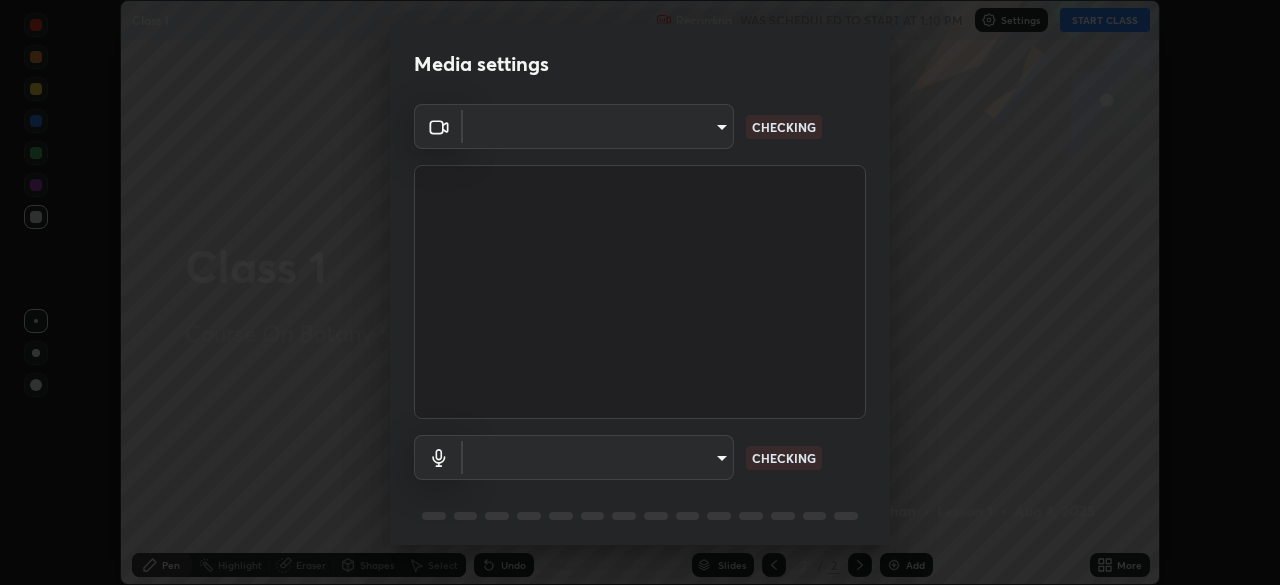 scroll, scrollTop: 0, scrollLeft: 0, axis: both 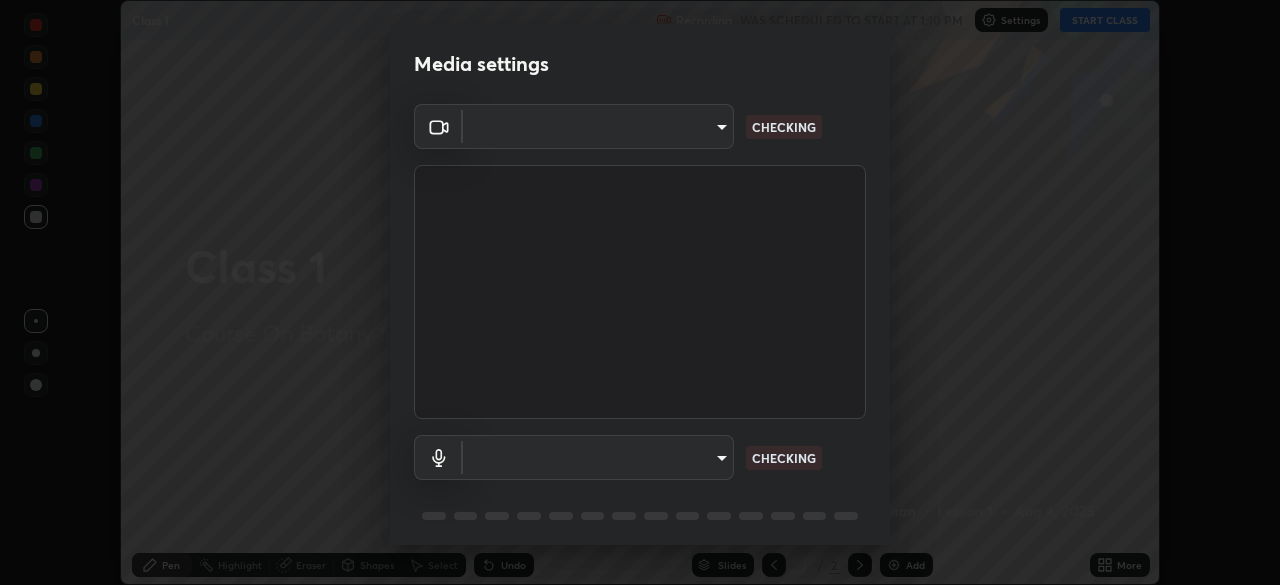 type on "434497d134e022bfe69f56caa8aa94ca7390994208081c595a03479da225093f" 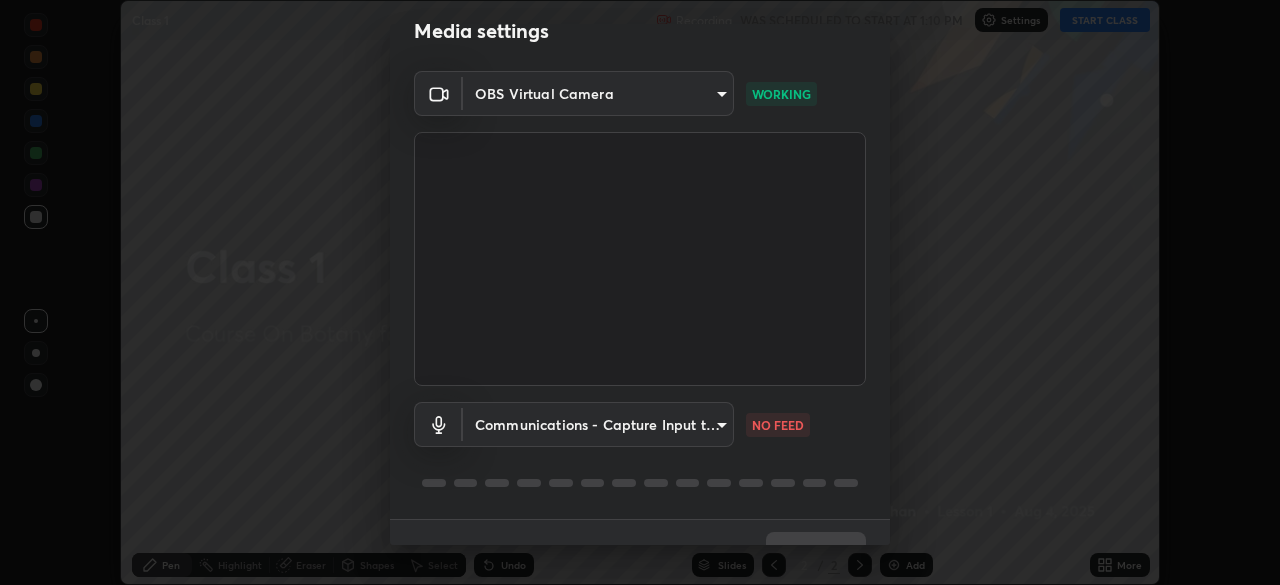 scroll, scrollTop: 71, scrollLeft: 0, axis: vertical 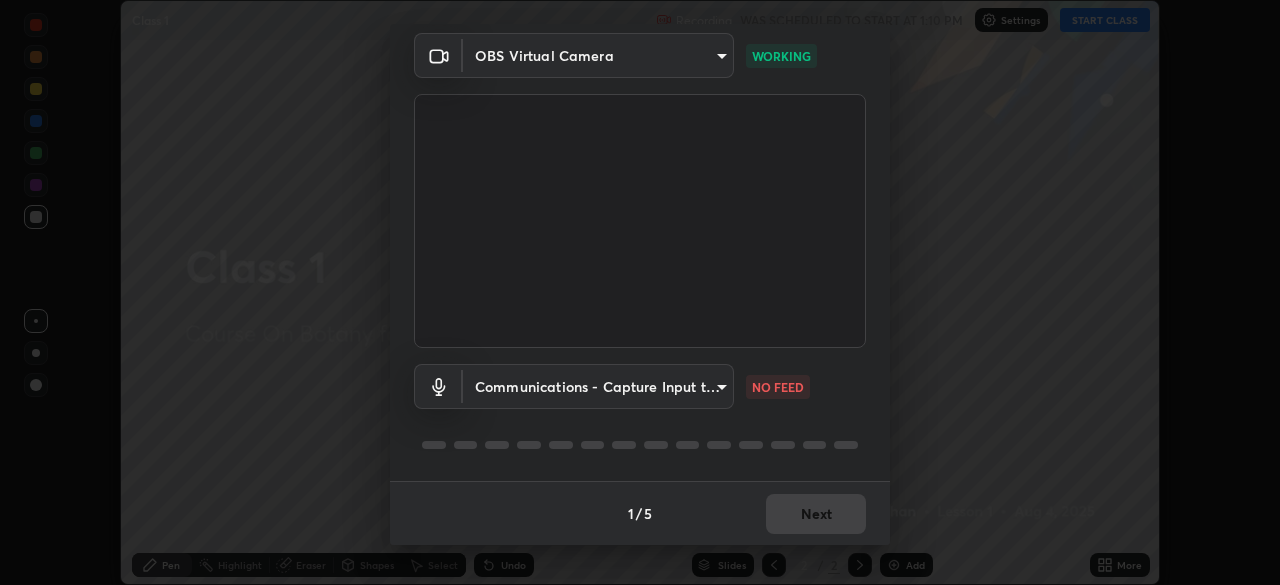 click on "Erase all Class 1 Recording WAS SCHEDULED TO START AT  1:10 PM Settings START CLASS Setting up your live class Class 1 • L1 of Course On Botany for NEET Conquer 5 2026 [FIRST] [LAST] Pen Highlight Eraser Shapes Select Undo Slides 2 / 2 Add More No doubts shared Encourage your learners to ask a doubt for better clarity Report an issue Reason for reporting Buffering Chat not working Audio - Video sync issue Educator video quality low ​ Attach an image Report Media settings OBS Virtual Camera [HASH] WORKING Communications - Capture Input terminal (Digital Array MIC) communications NO FEED 1 / 5 Next" at bounding box center [640, 292] 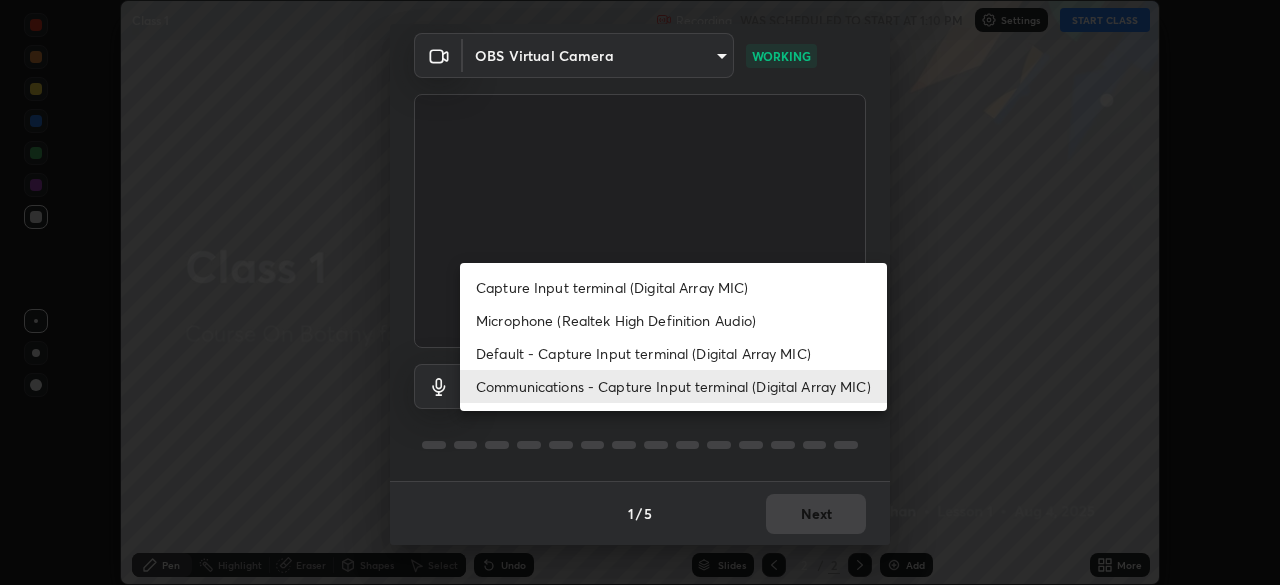 click on "Capture Input terminal (Digital Array MIC)" at bounding box center [673, 287] 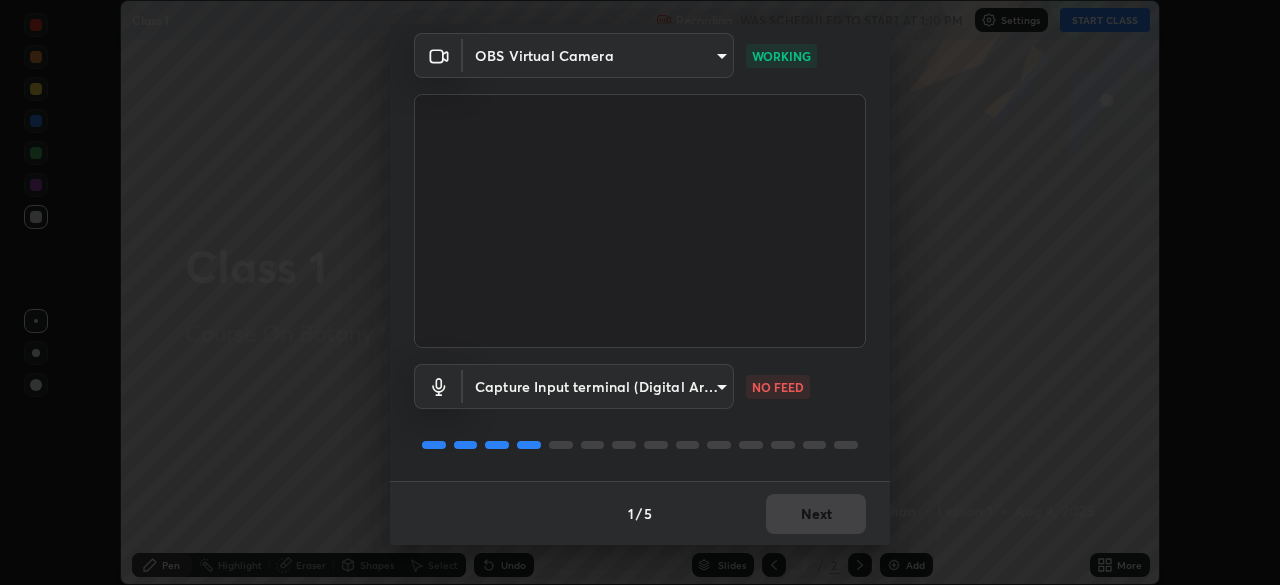 click on "Erase all Class 1 Recording WAS SCHEDULED TO START AT  1:10 PM Settings START CLASS Setting up your live class Class 1 • L1 of Course On Botany for NEET Conquer 5 2026 [FIRST] [LAST] Pen Highlight Eraser Shapes Select Undo Slides 2 / 2 Add More No doubts shared Encourage your learners to ask a doubt for better clarity Report an issue Reason for reporting Buffering Chat not working Audio - Video sync issue Educator video quality low ​ Attach an image Report Media settings OBS Virtual Camera [HASH] WORKING Capture Input terminal (Digital Array MIC) [HASH] NO FEED 1 / 5 Next" at bounding box center [640, 292] 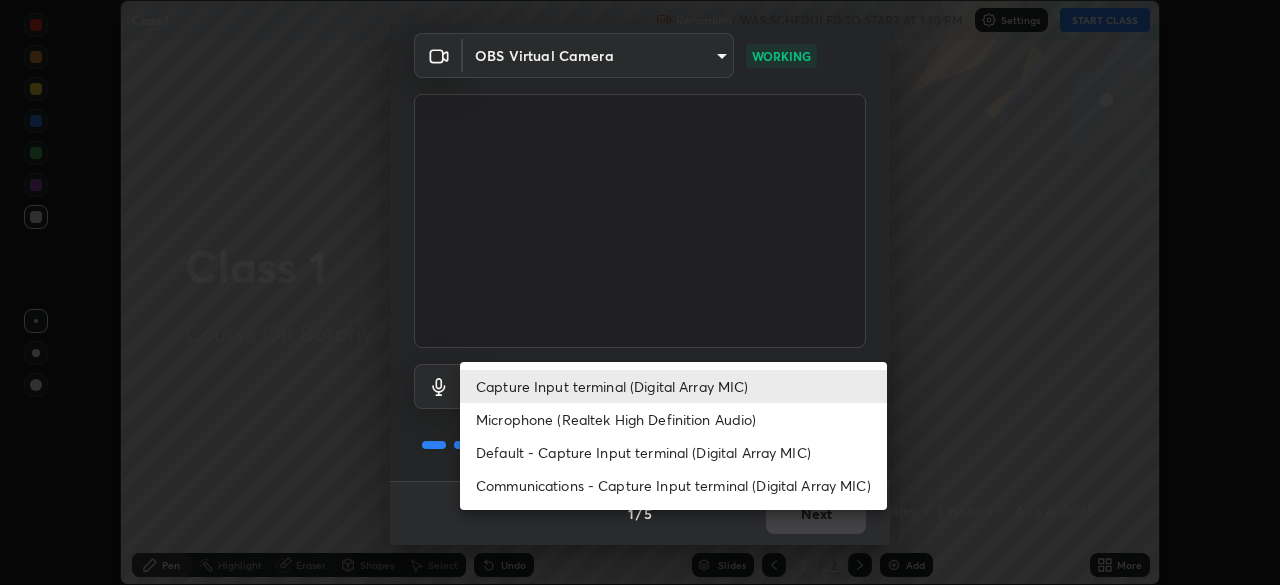 click on "Communications - Capture Input terminal (Digital Array MIC)" at bounding box center [673, 485] 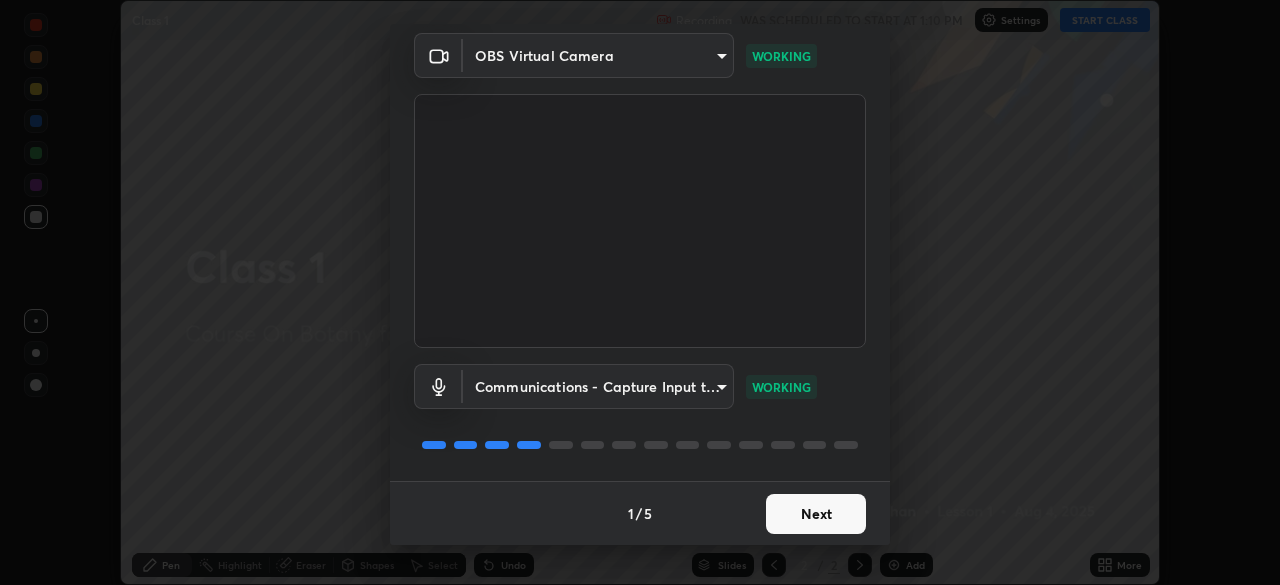 click on "Next" at bounding box center (816, 514) 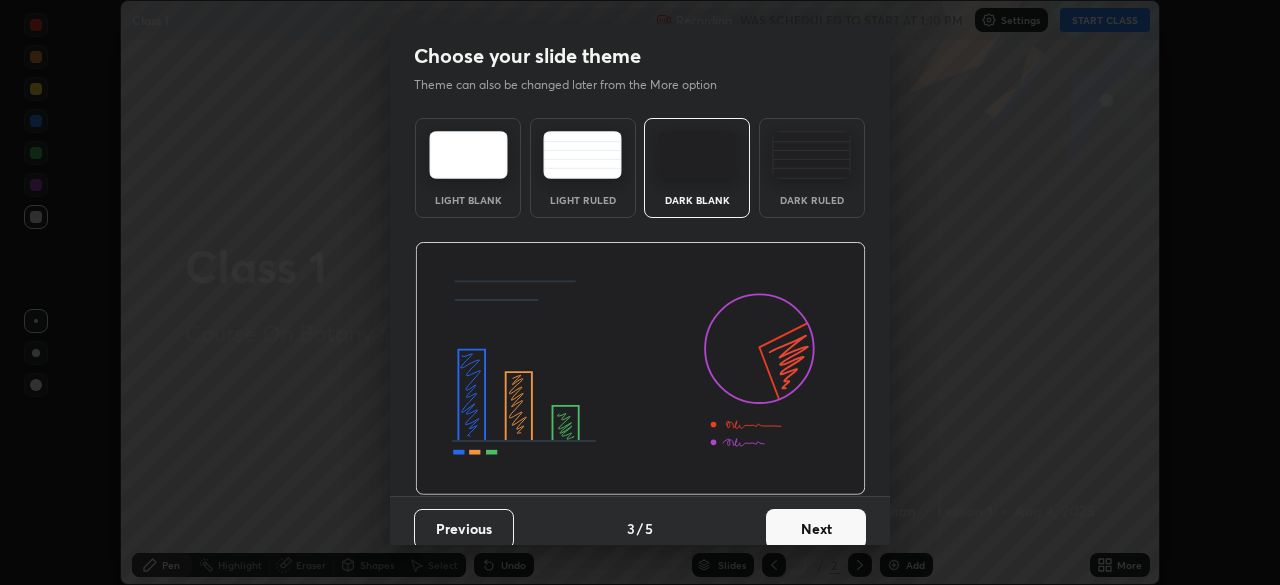 click on "Next" at bounding box center (816, 529) 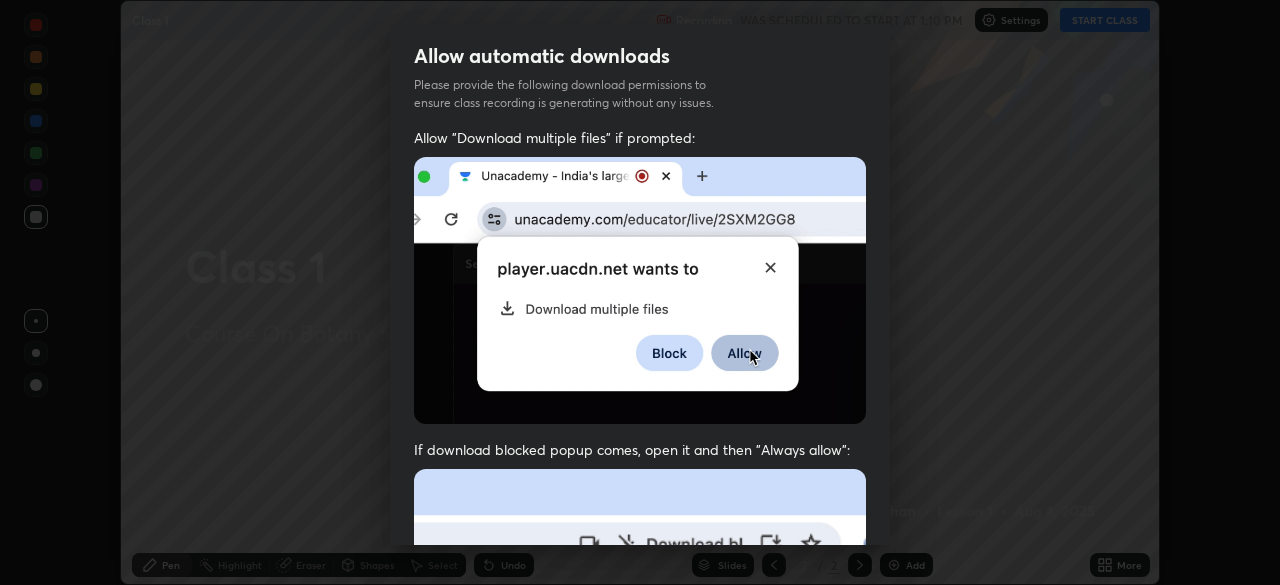 click at bounding box center (640, 687) 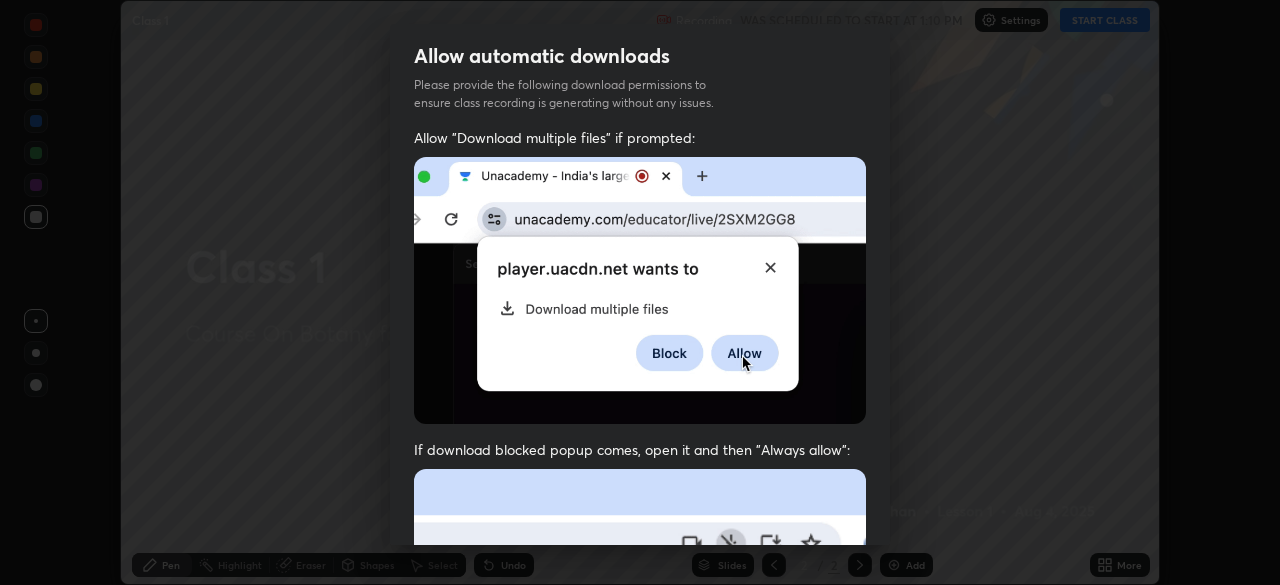 click at bounding box center [640, 687] 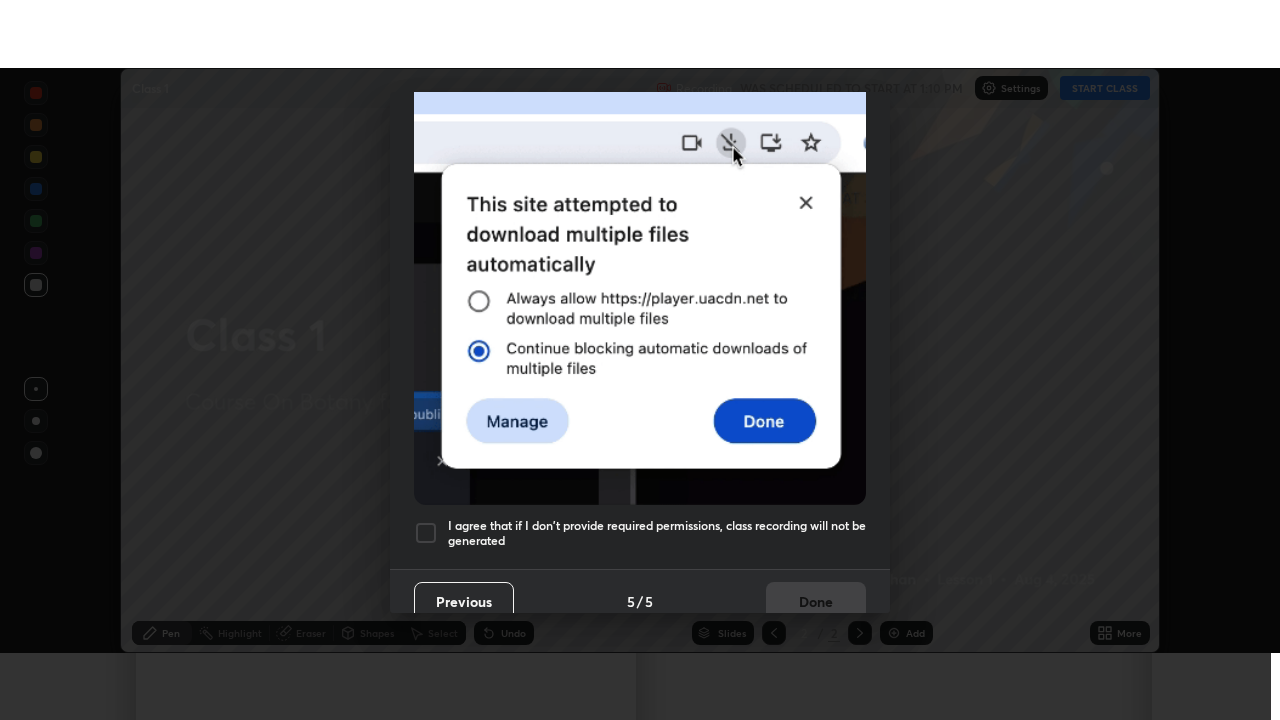 scroll, scrollTop: 479, scrollLeft: 0, axis: vertical 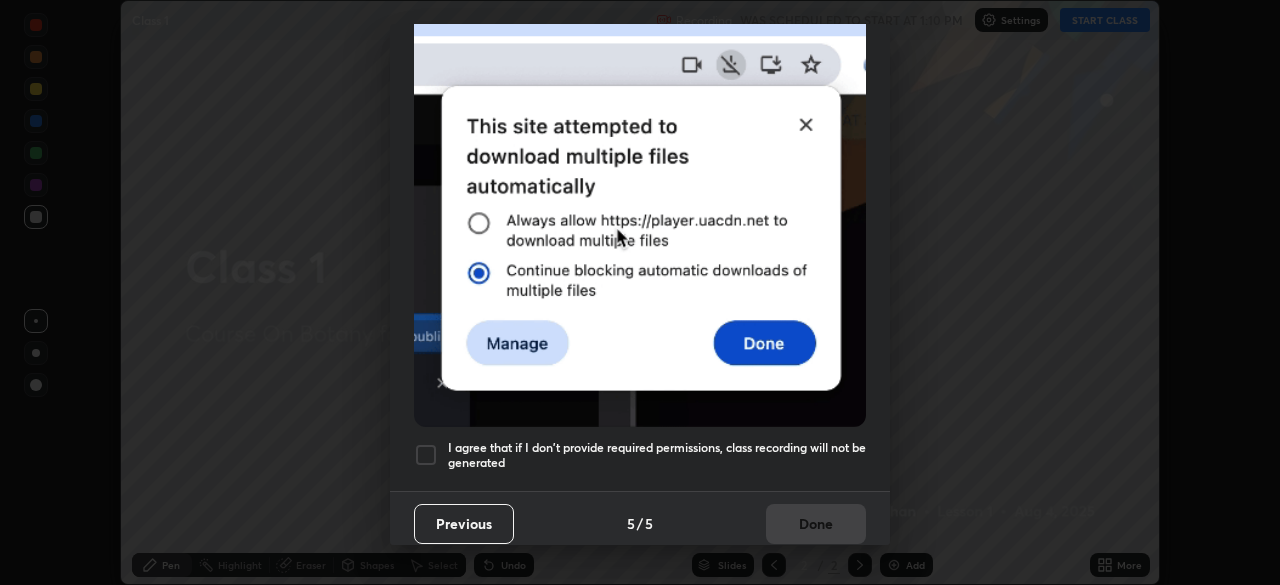 click on "I agree that if I don't provide required permissions, class recording will not be generated" at bounding box center [657, 455] 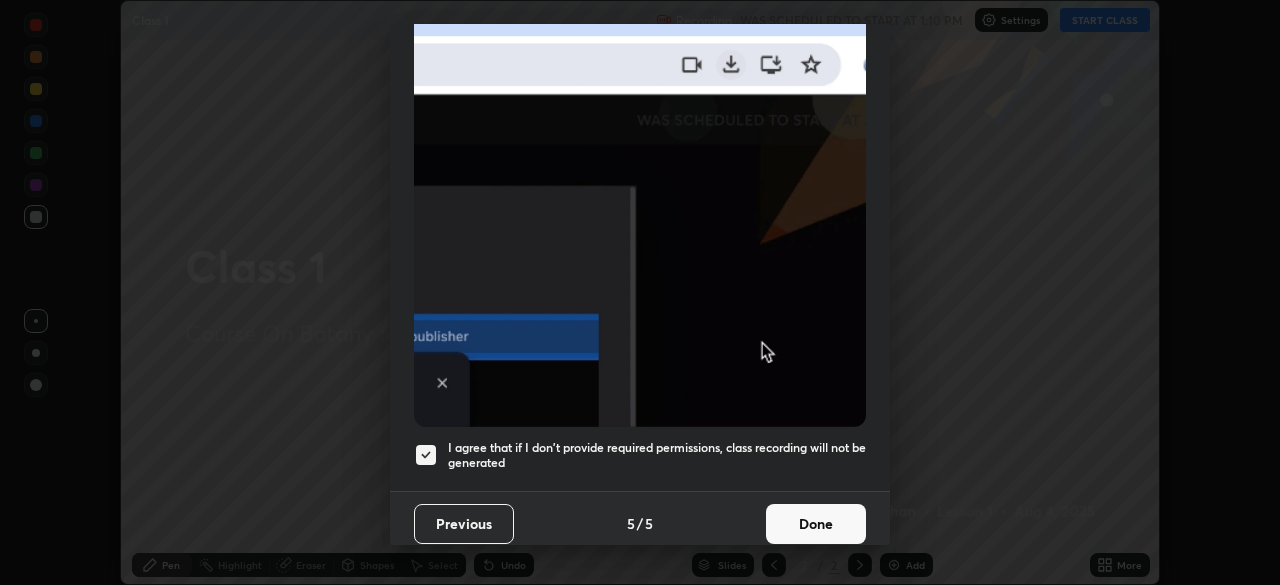 click on "Done" at bounding box center [816, 524] 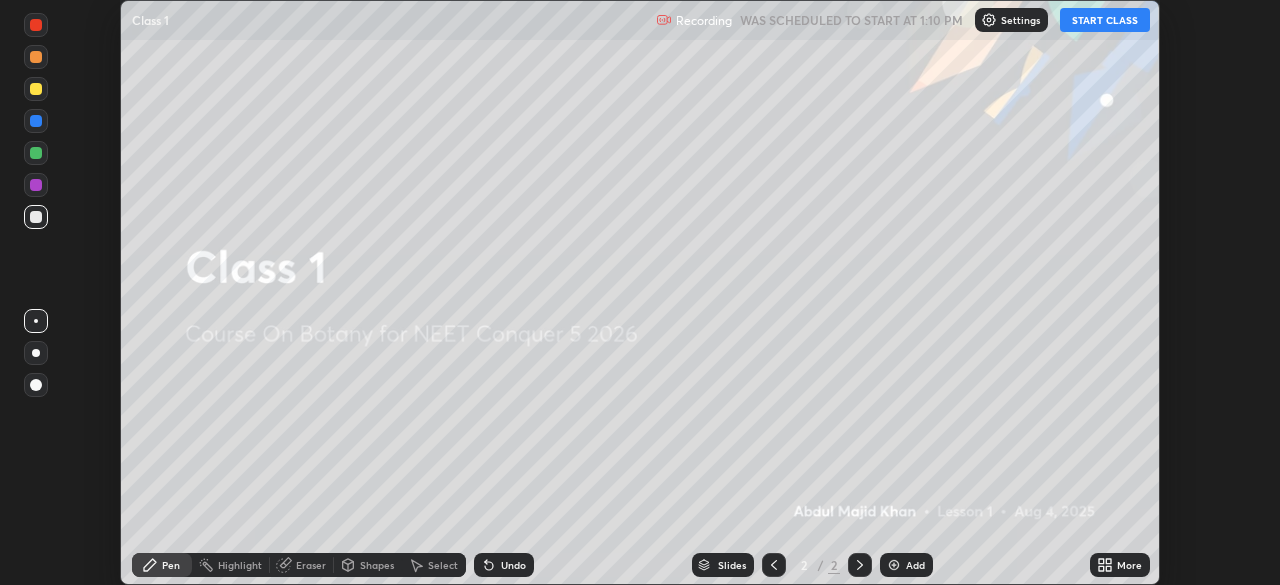 click on "START CLASS" at bounding box center [1105, 20] 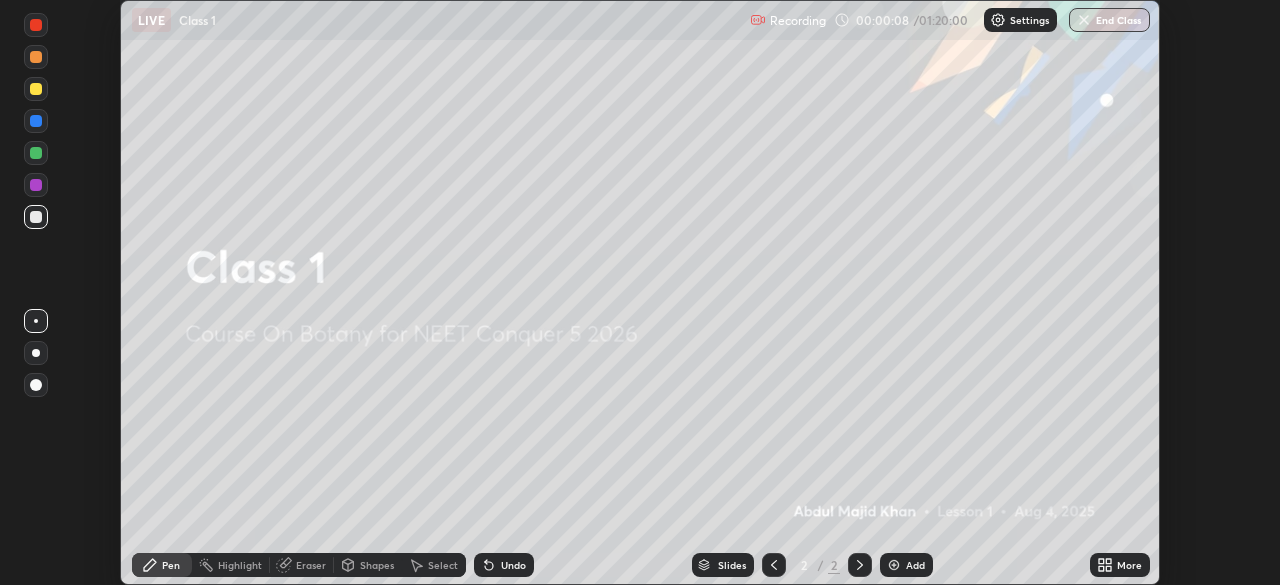 click on "More" at bounding box center (1129, 565) 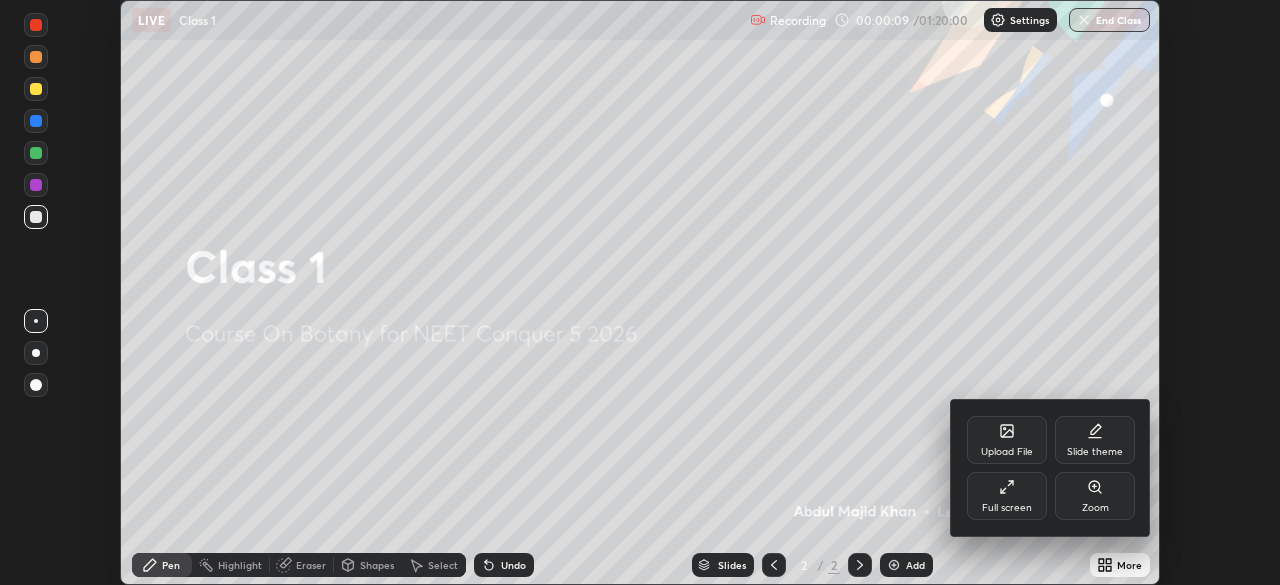 click on "Full screen" at bounding box center [1007, 496] 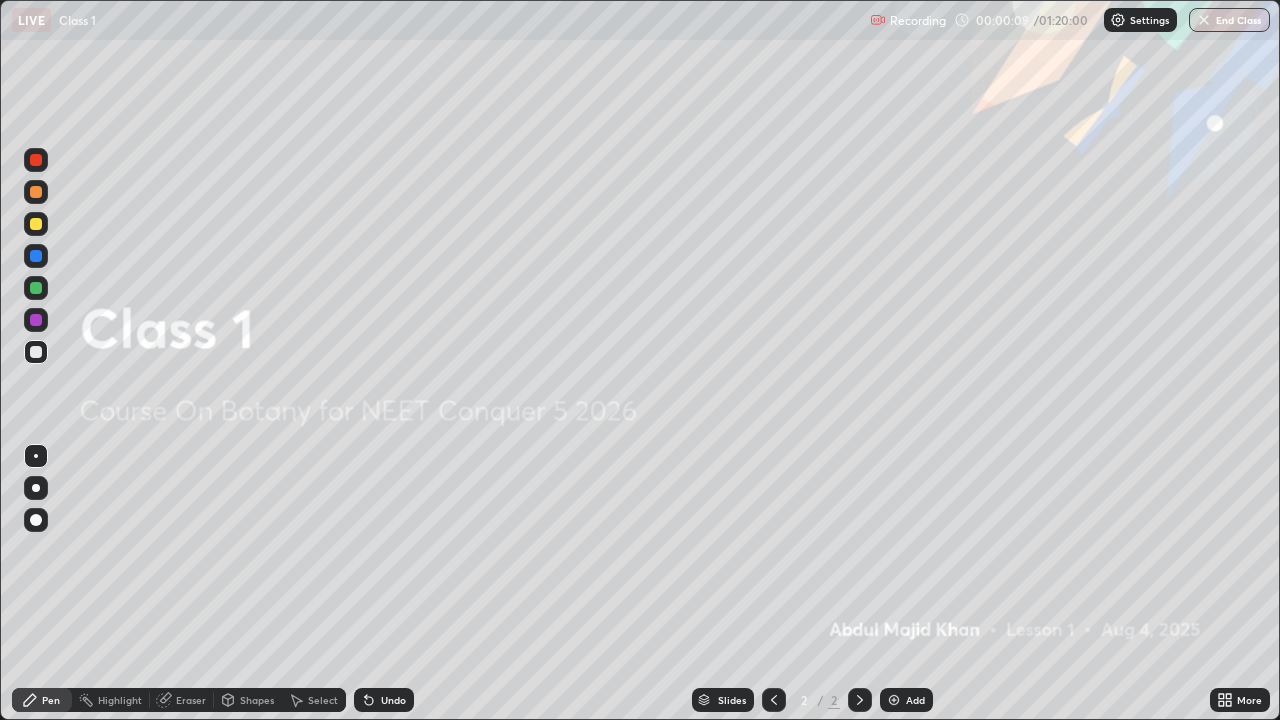 scroll, scrollTop: 99280, scrollLeft: 98720, axis: both 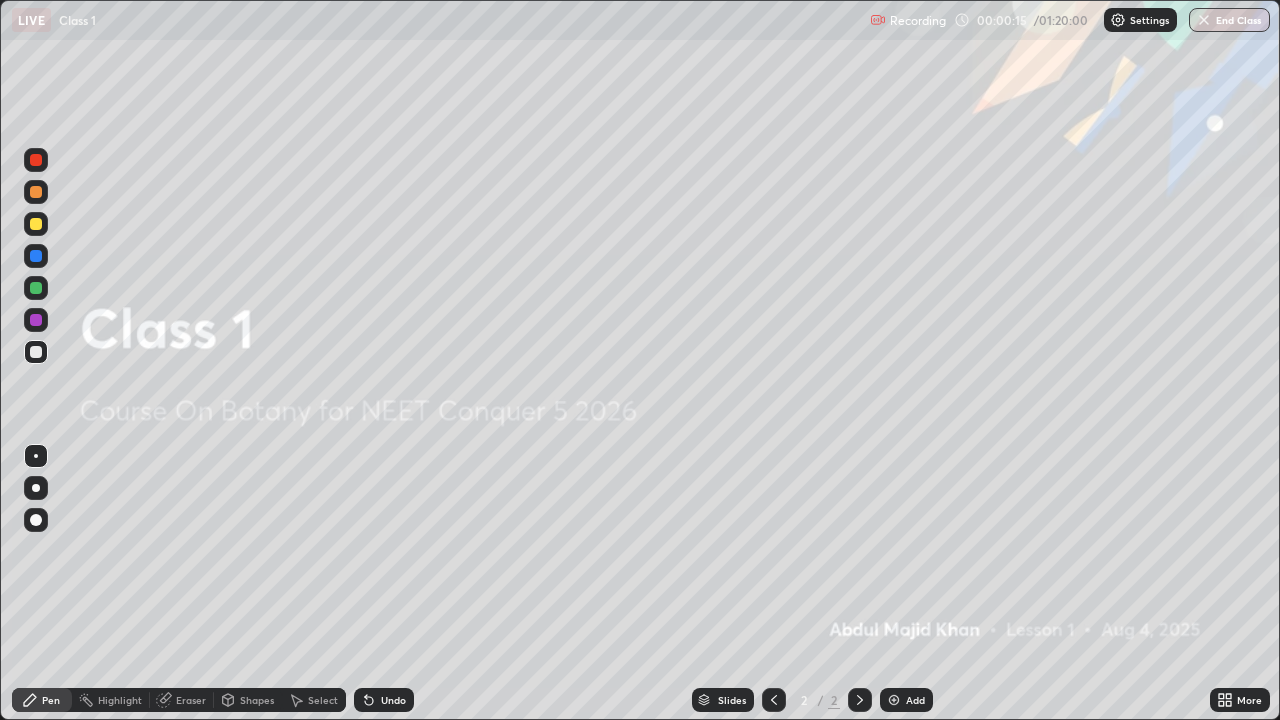 click at bounding box center [36, 224] 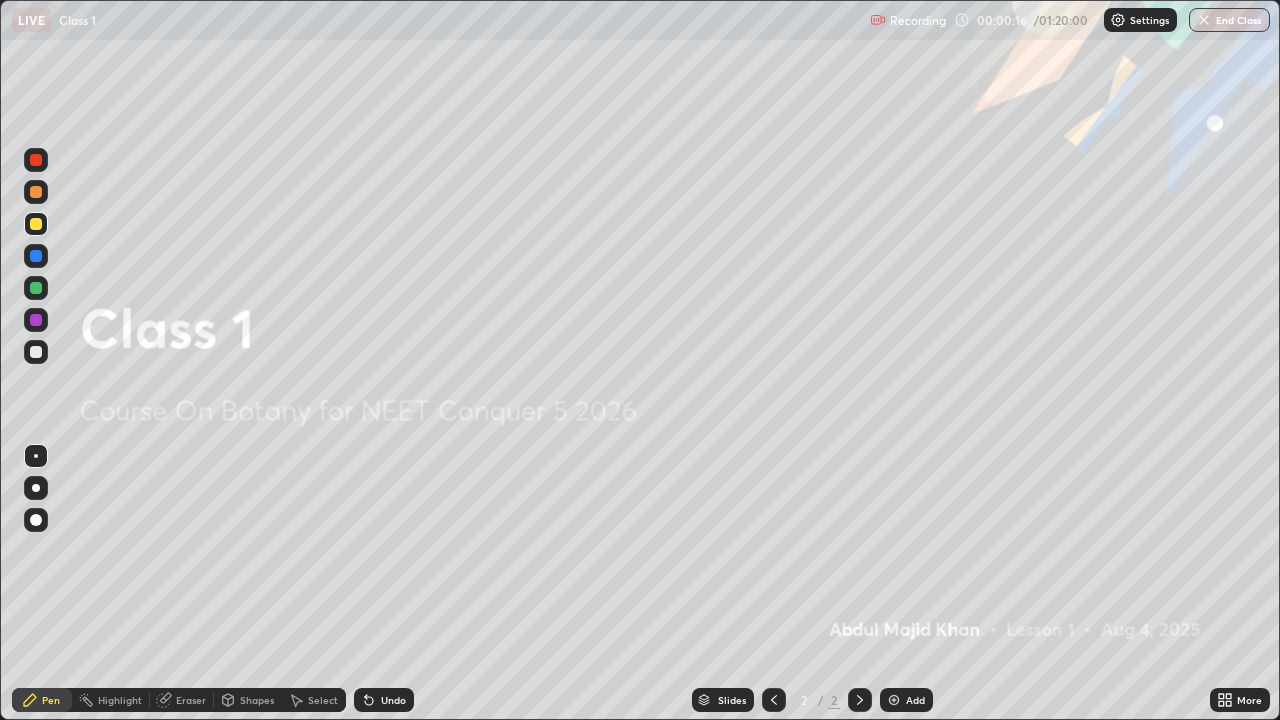 click at bounding box center [36, 488] 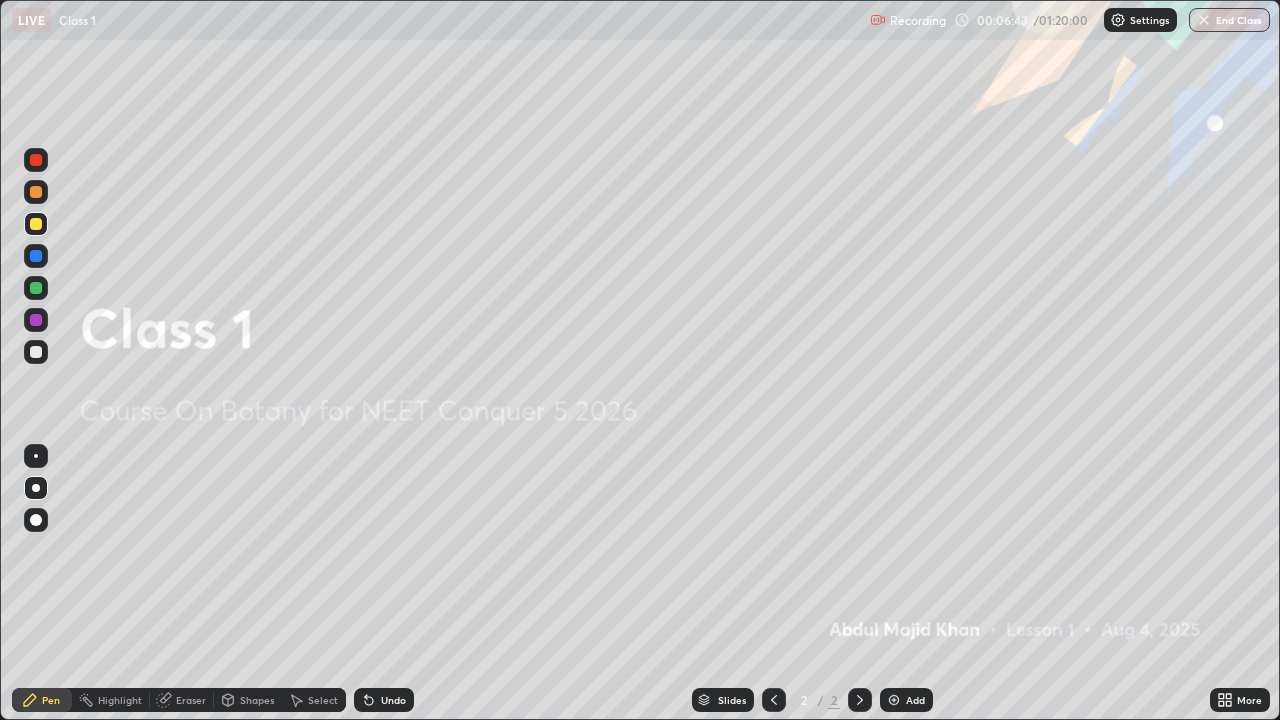click on "Add" at bounding box center (915, 700) 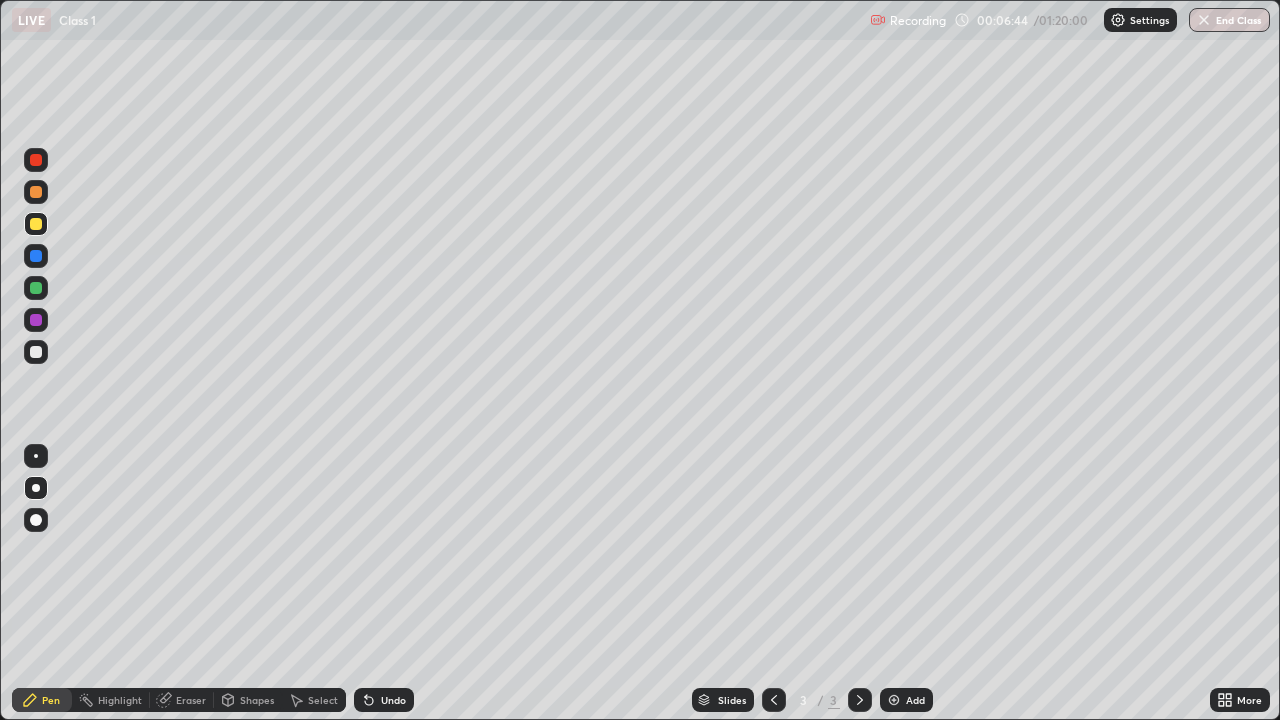 click at bounding box center (36, 224) 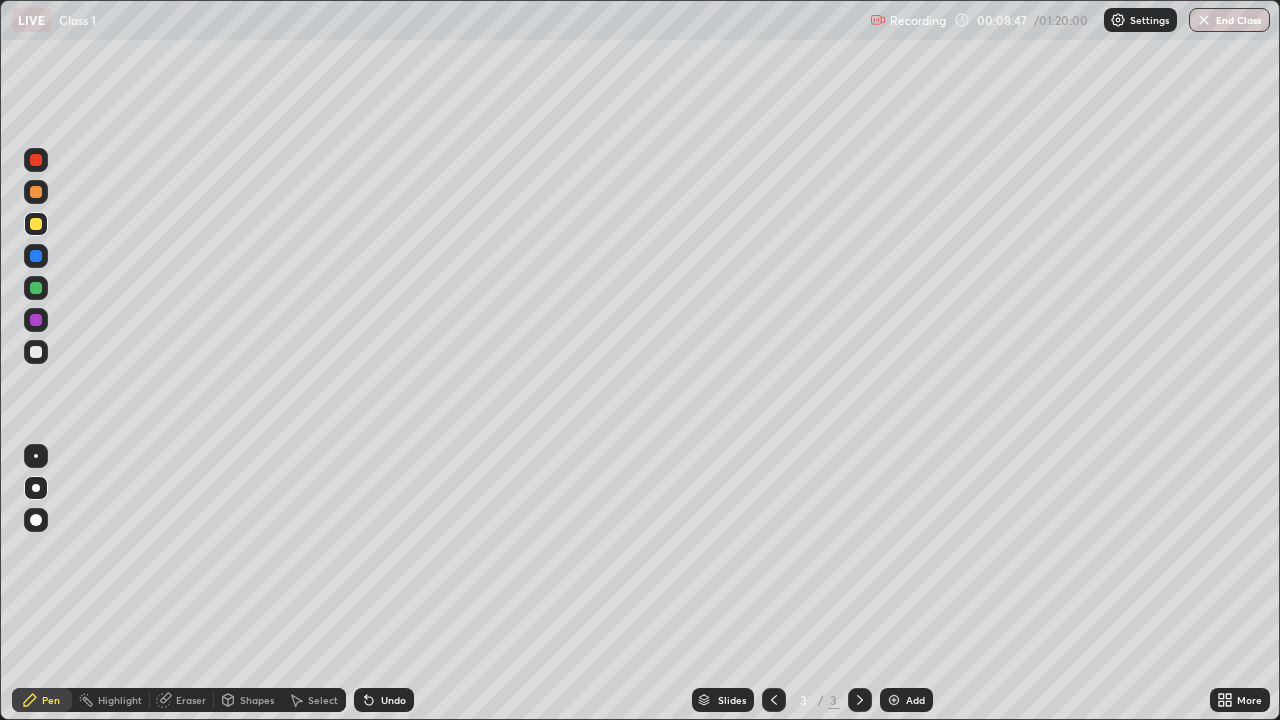 click 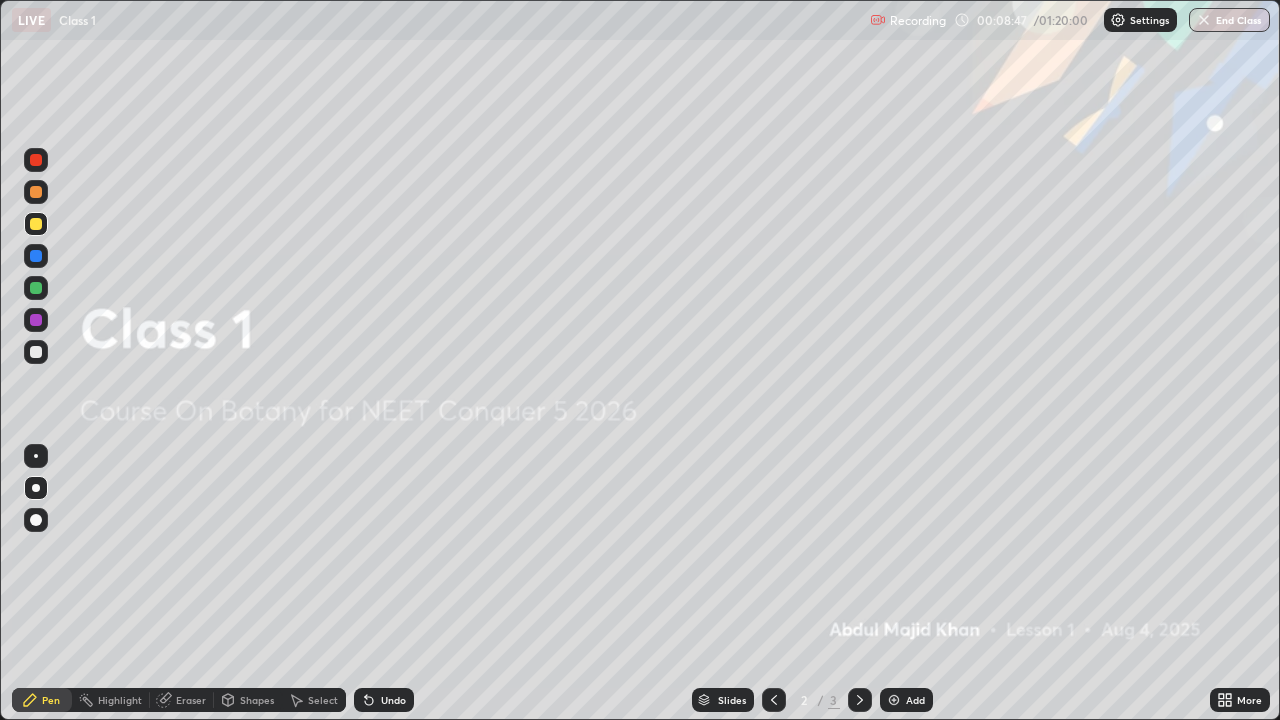 click on "Add" at bounding box center [915, 700] 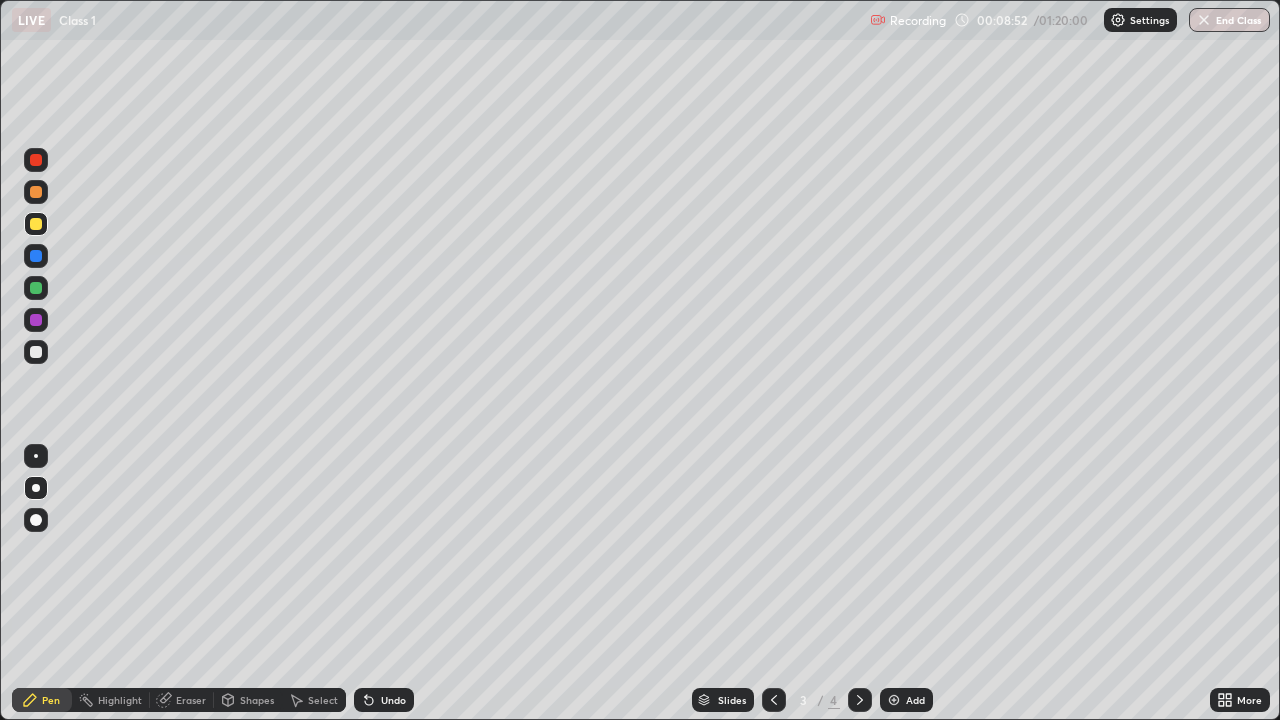 click at bounding box center [36, 256] 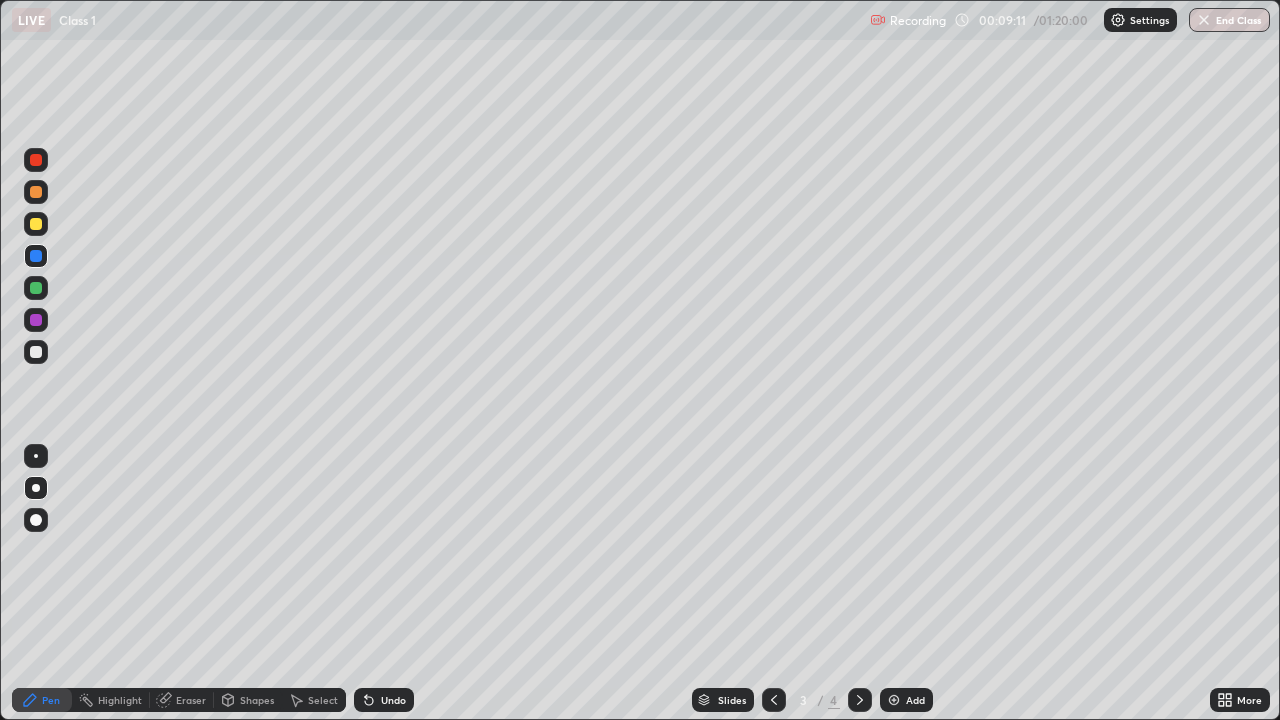 click at bounding box center [36, 352] 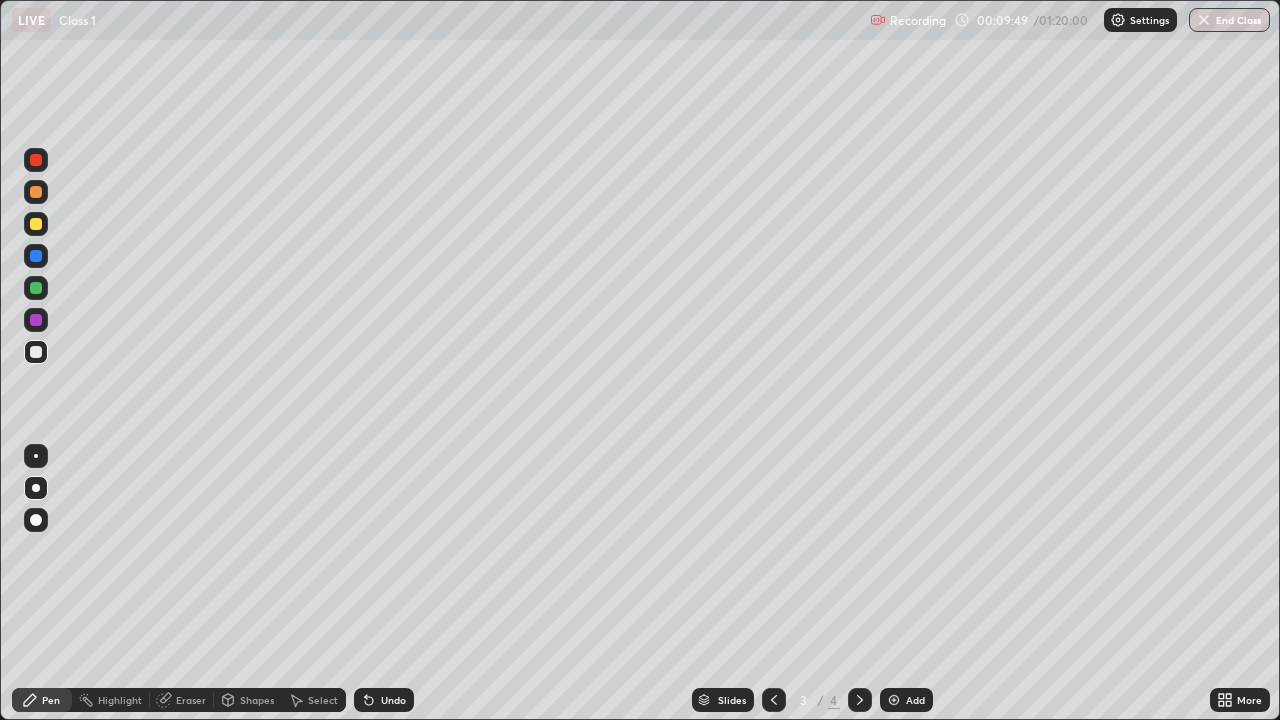 click on "Undo" at bounding box center (393, 700) 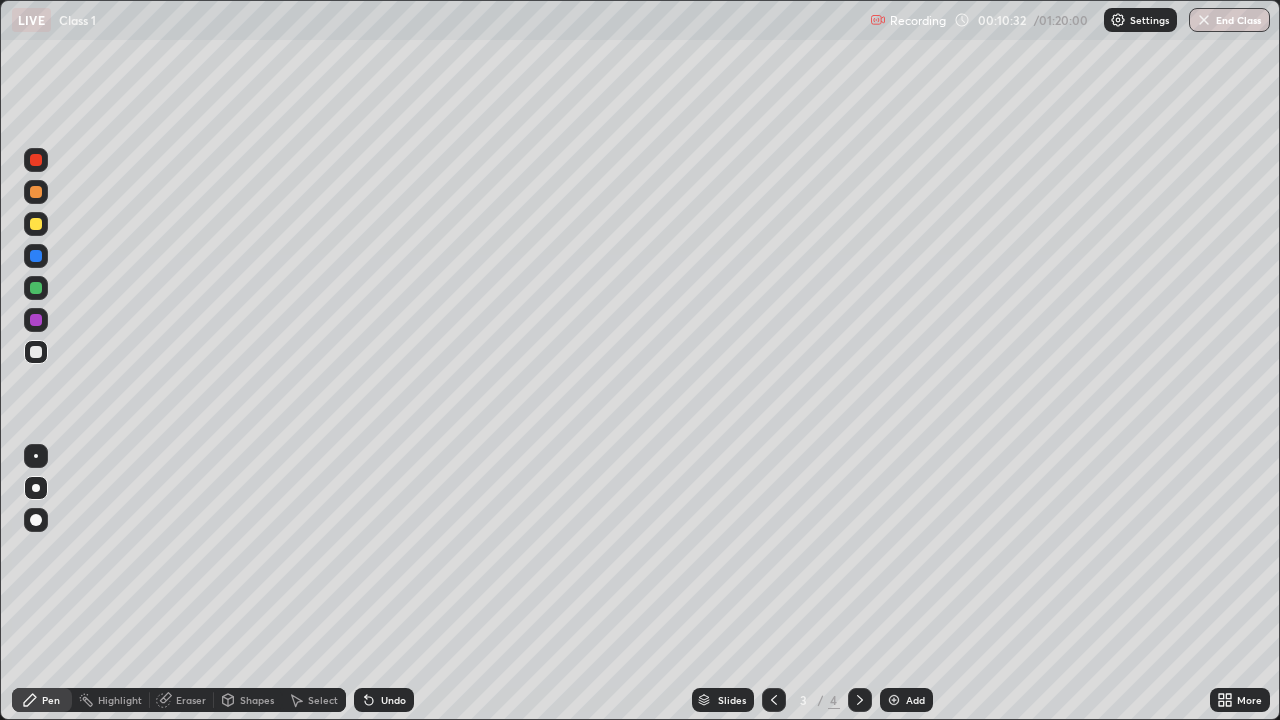 click at bounding box center (36, 352) 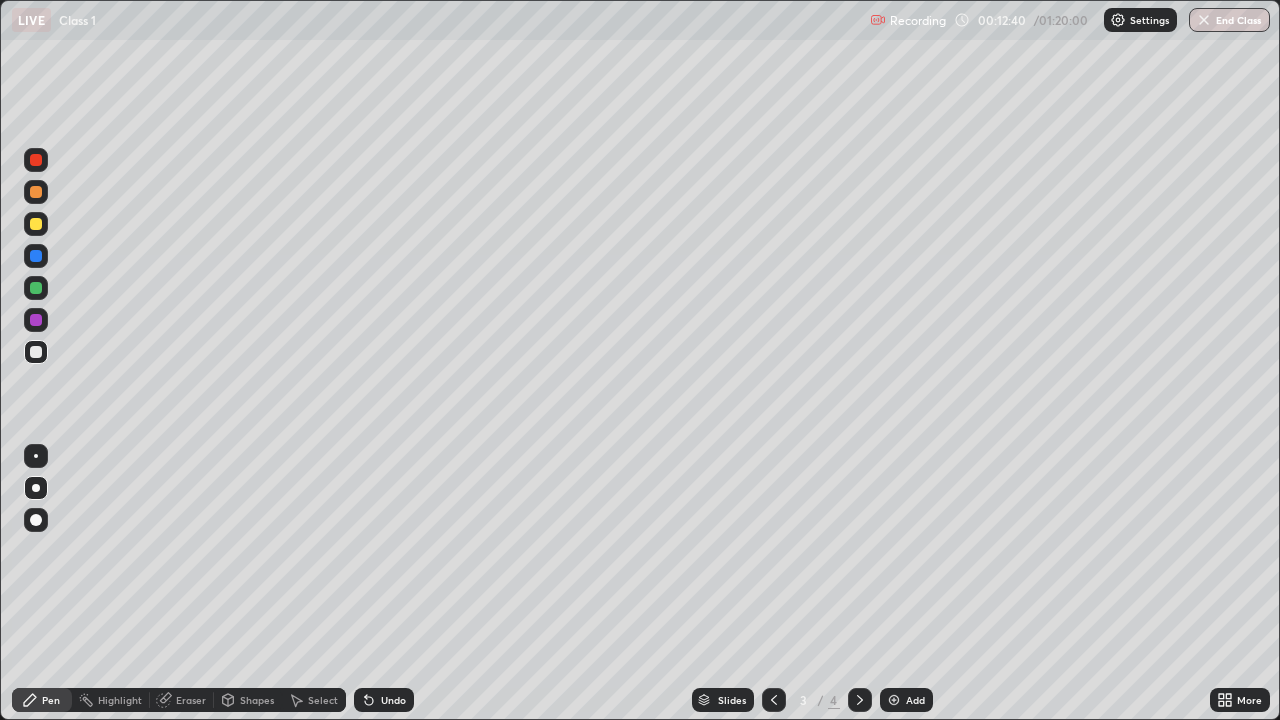 click at bounding box center (36, 224) 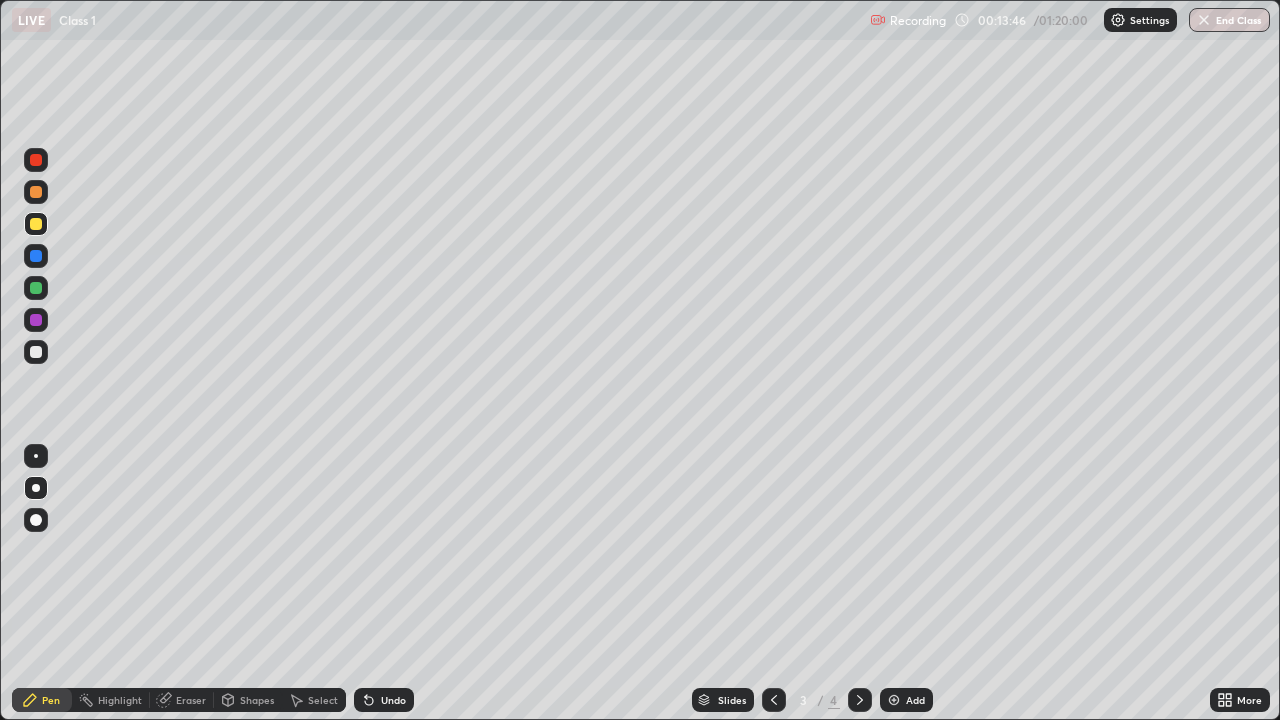 click at bounding box center [36, 352] 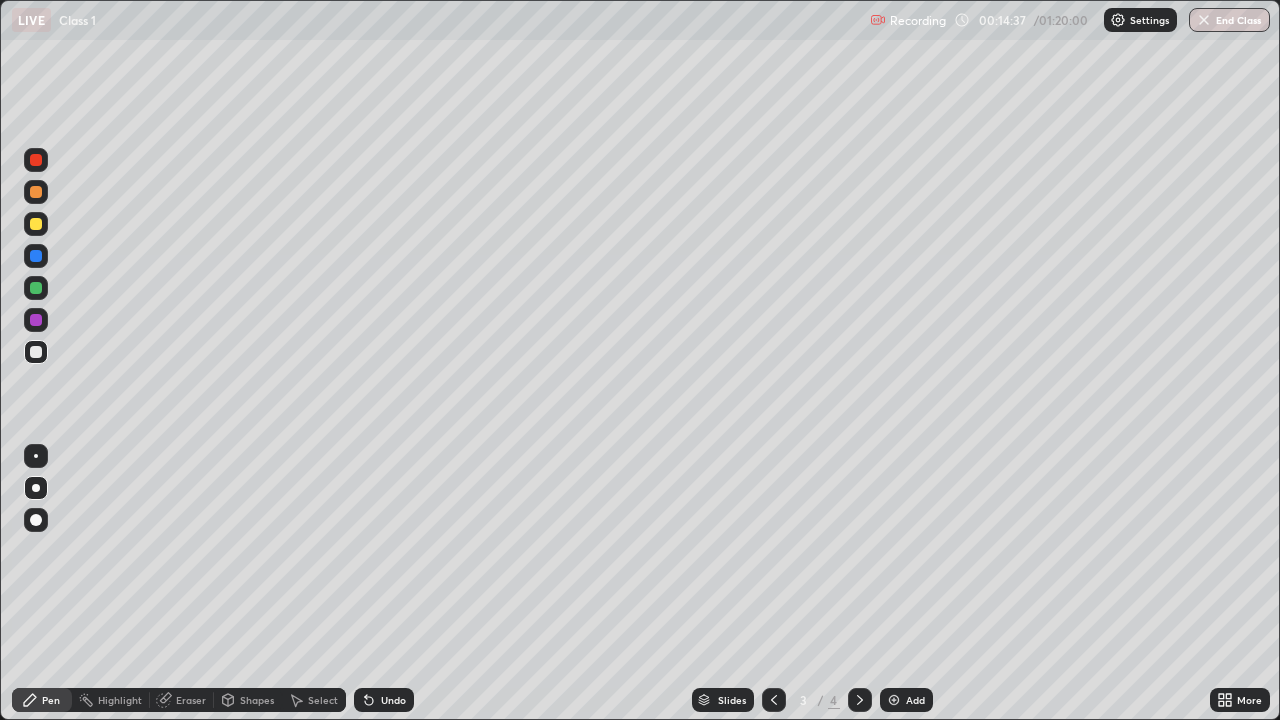click on "Undo" at bounding box center [393, 700] 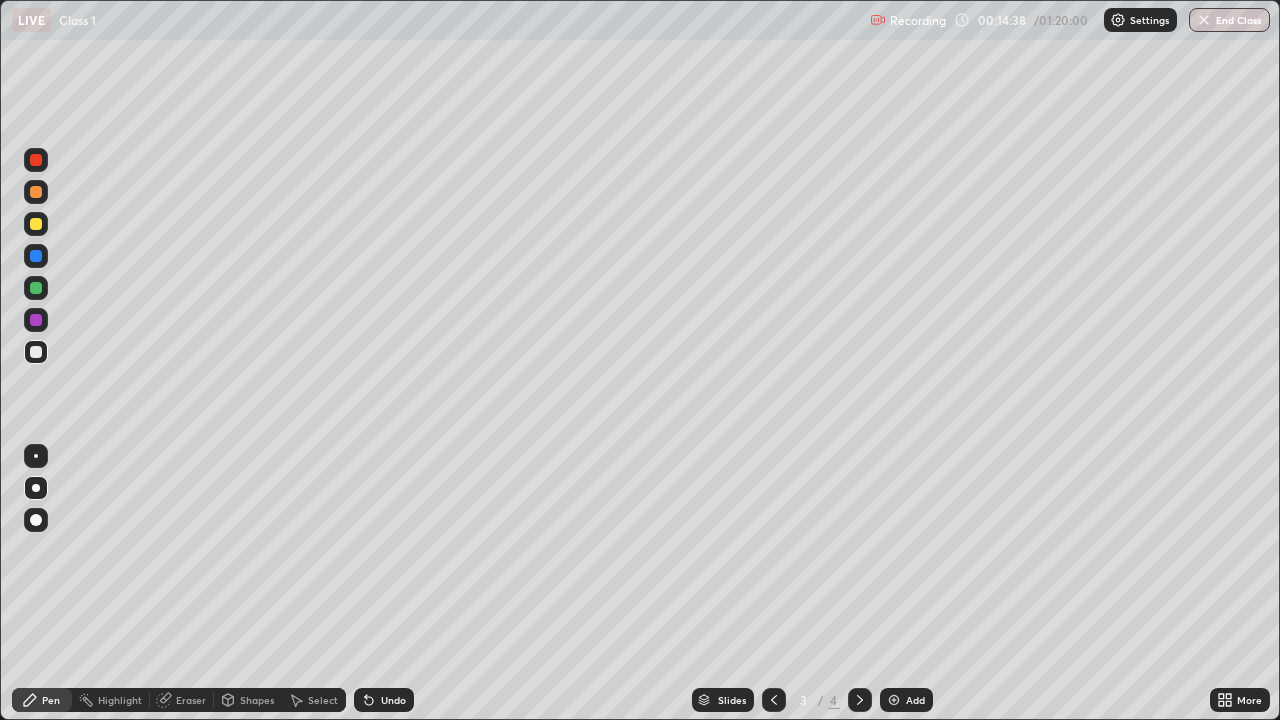 click on "Undo" at bounding box center (384, 700) 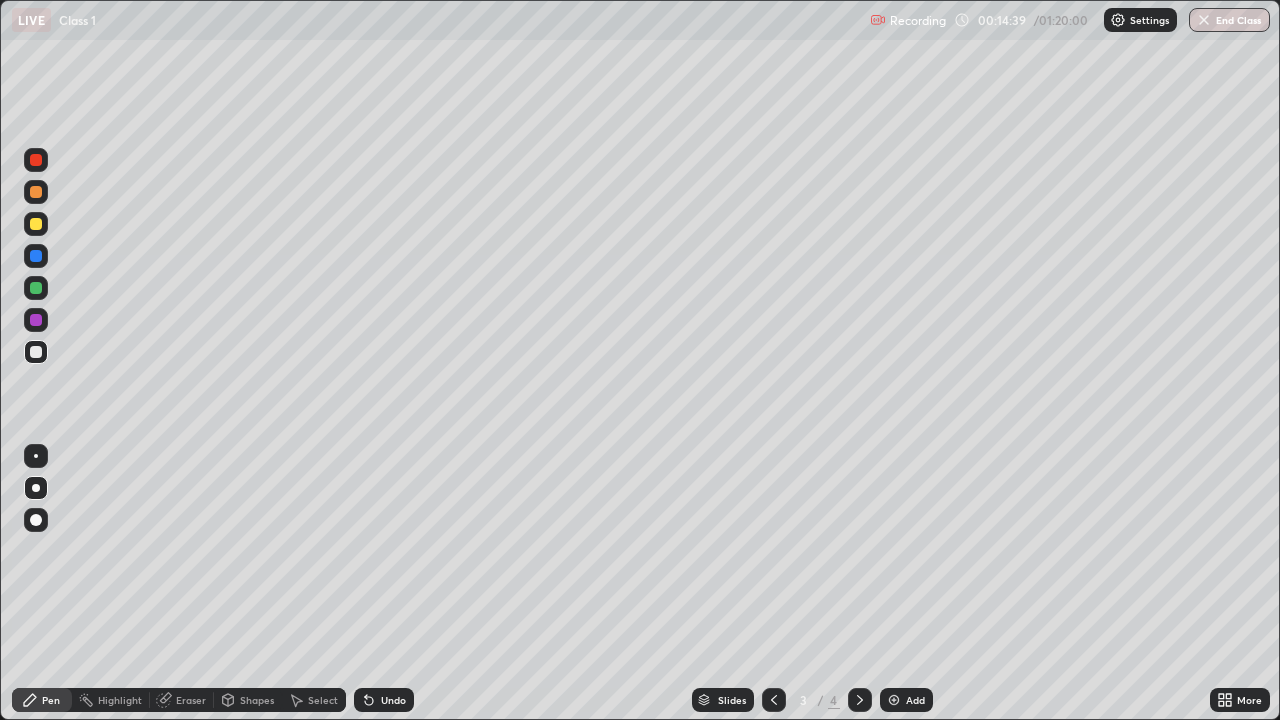 click on "Undo" at bounding box center [393, 700] 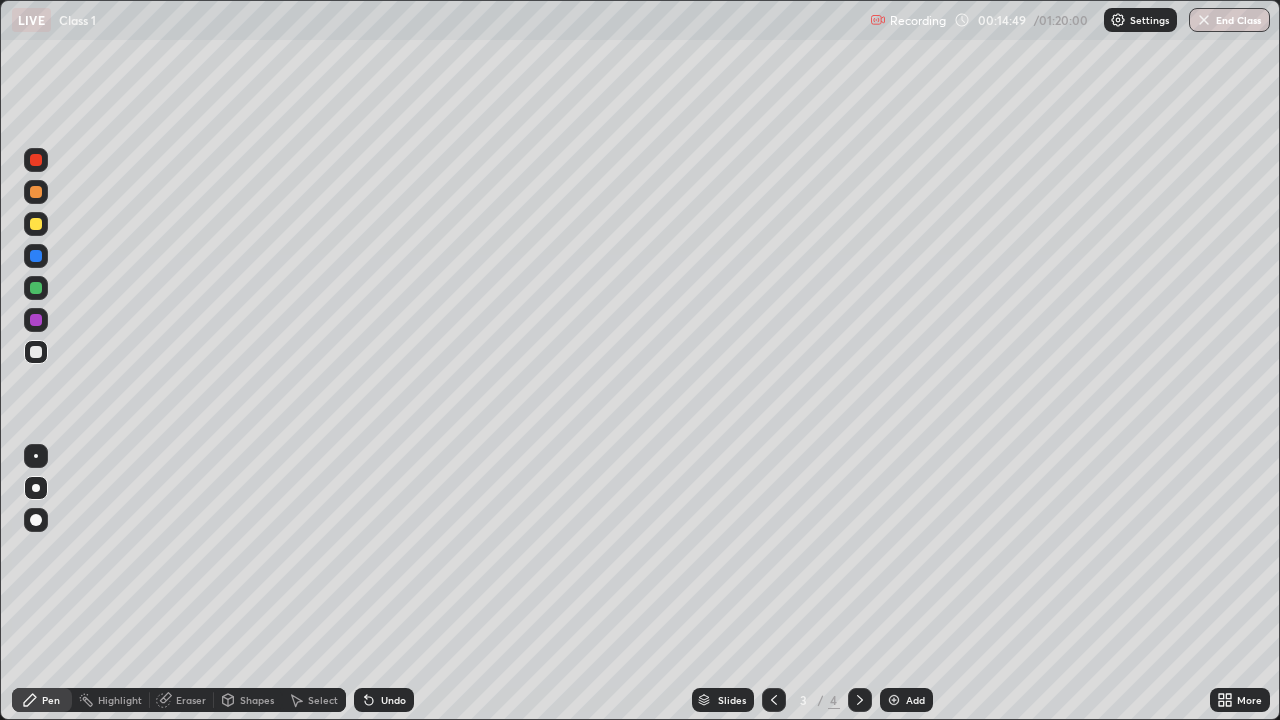 click at bounding box center [36, 288] 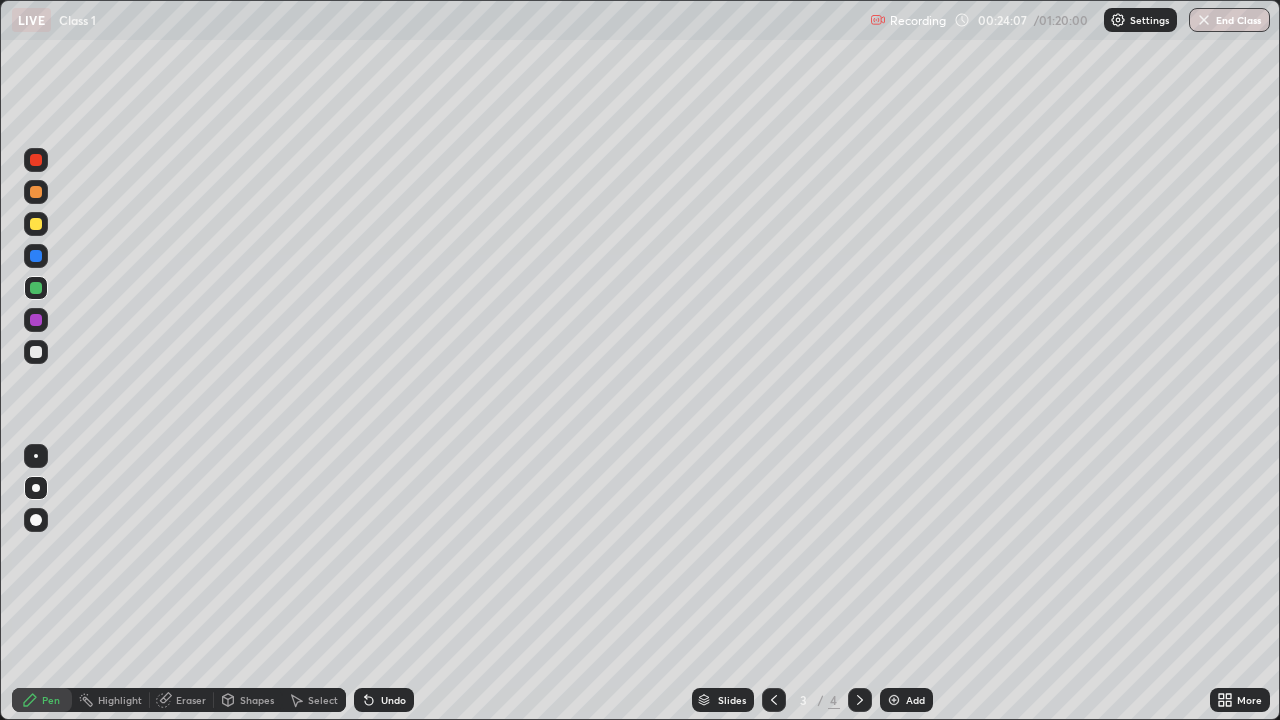click on "Undo" at bounding box center [384, 700] 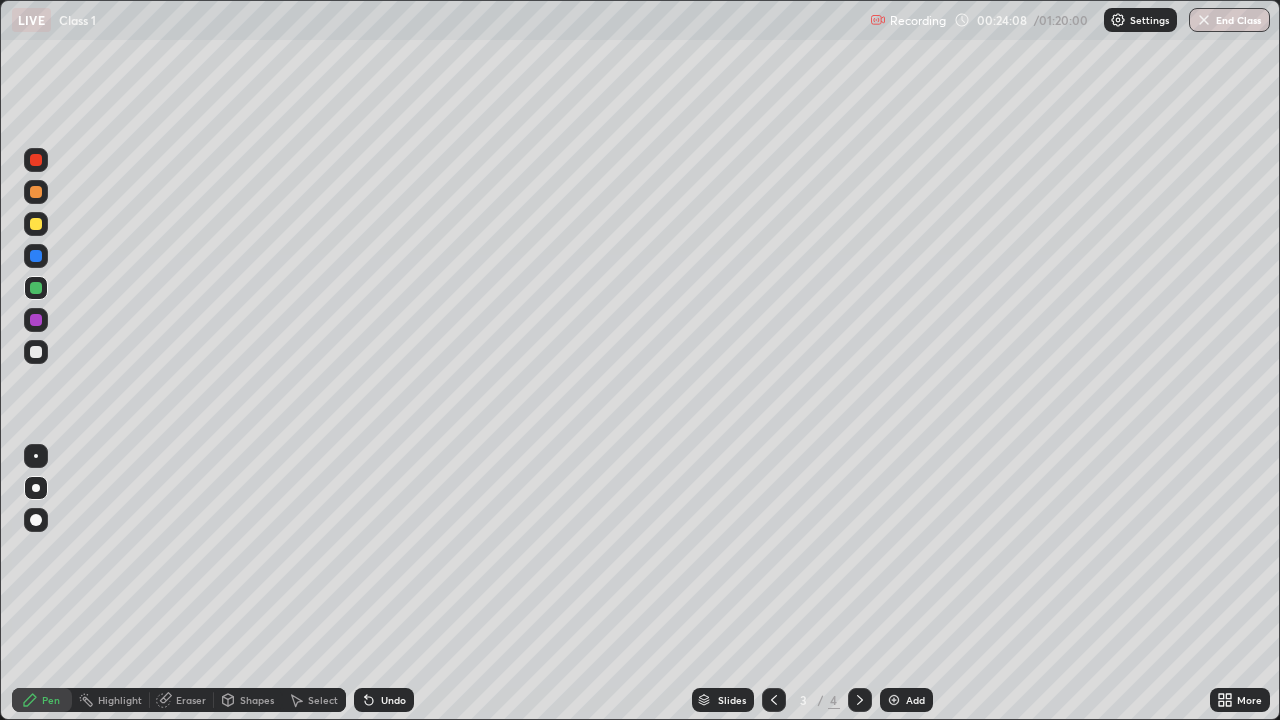 click on "Undo" at bounding box center (393, 700) 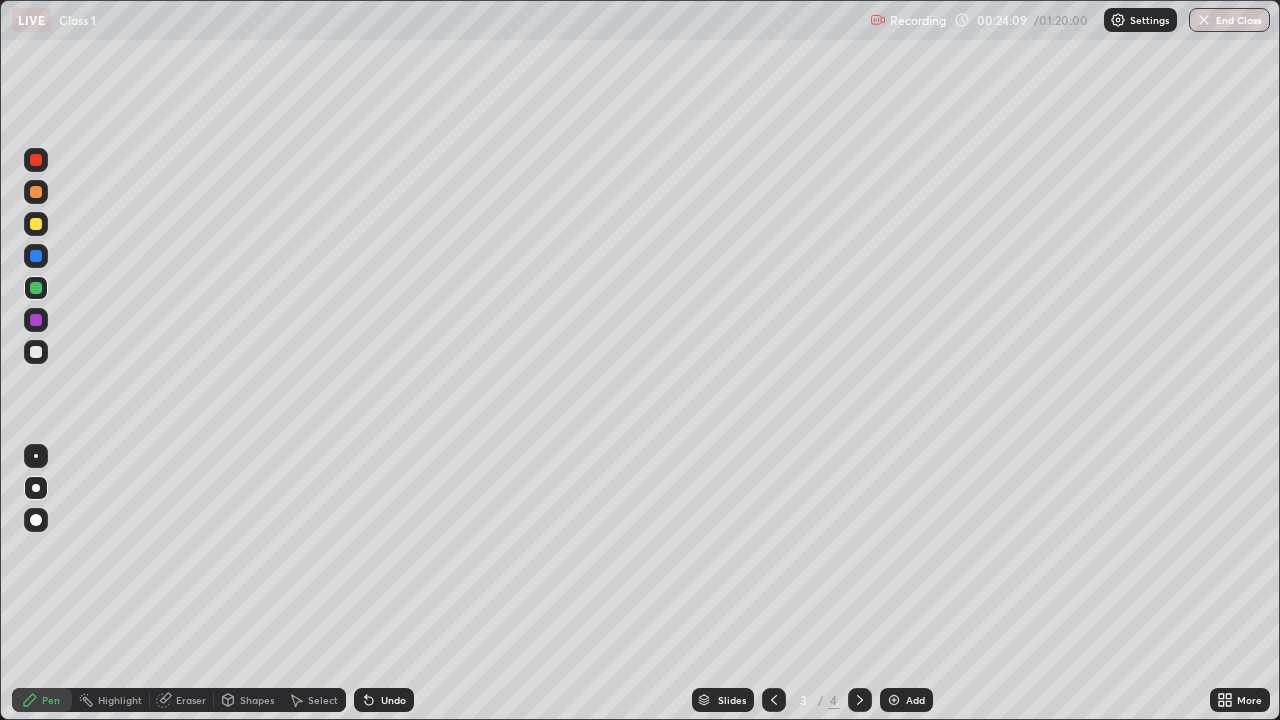 click on "Undo" at bounding box center (384, 700) 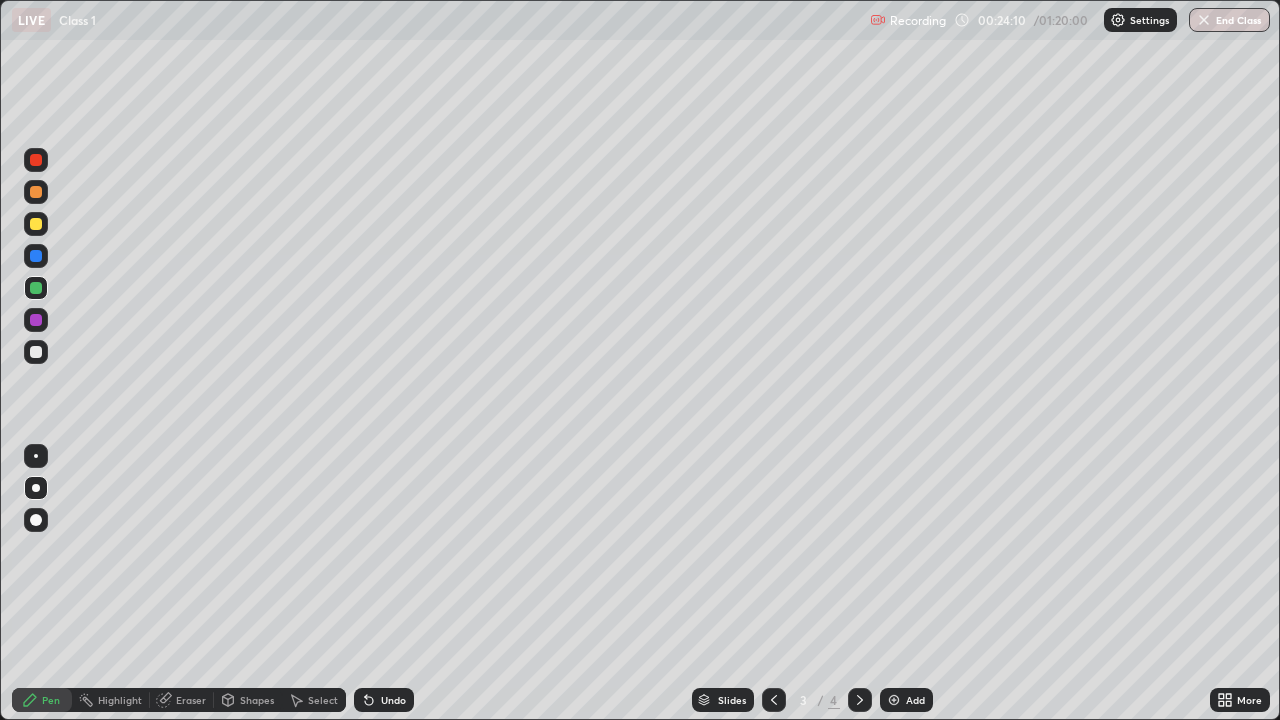 click on "Undo" at bounding box center (393, 700) 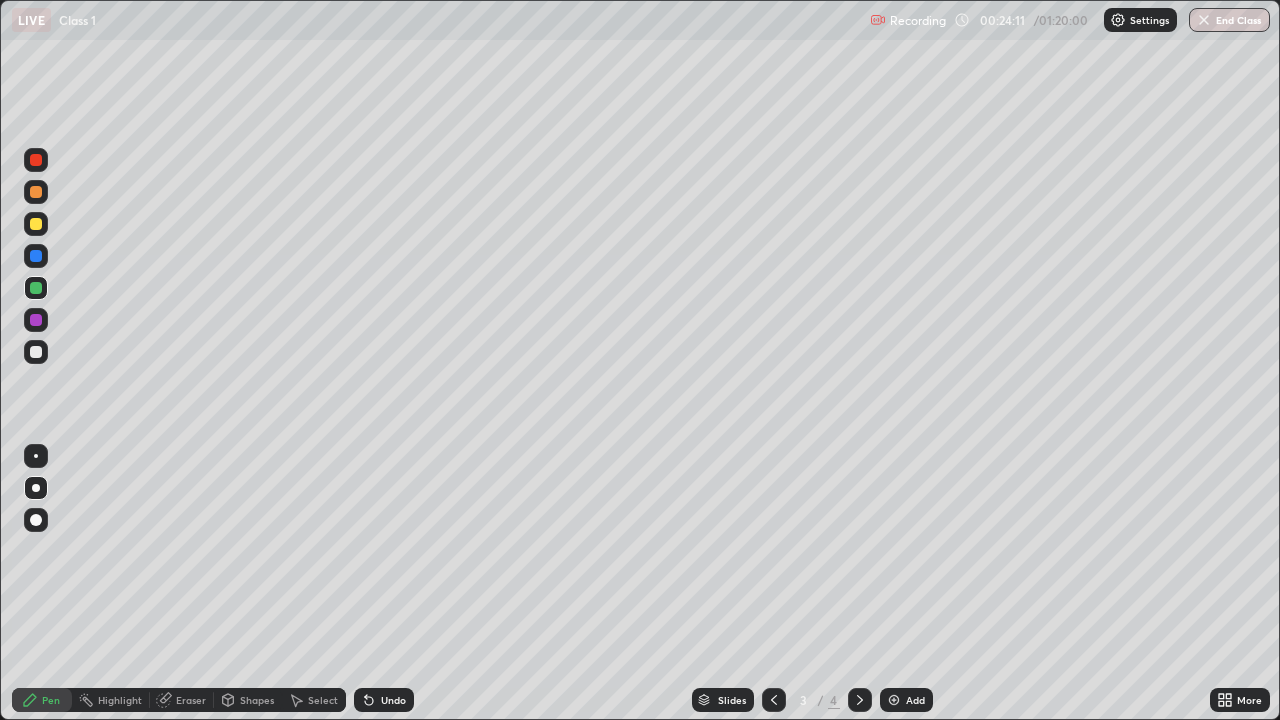 click on "Undo" at bounding box center (393, 700) 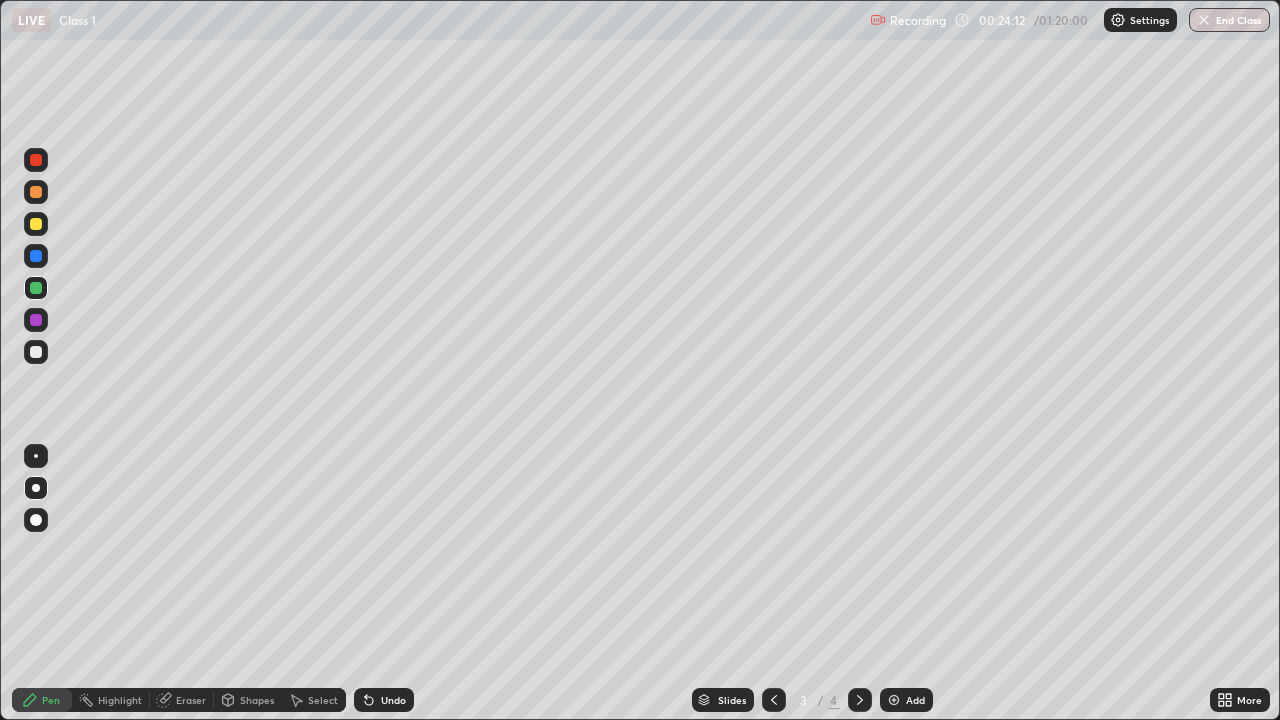 click on "Undo" at bounding box center [393, 700] 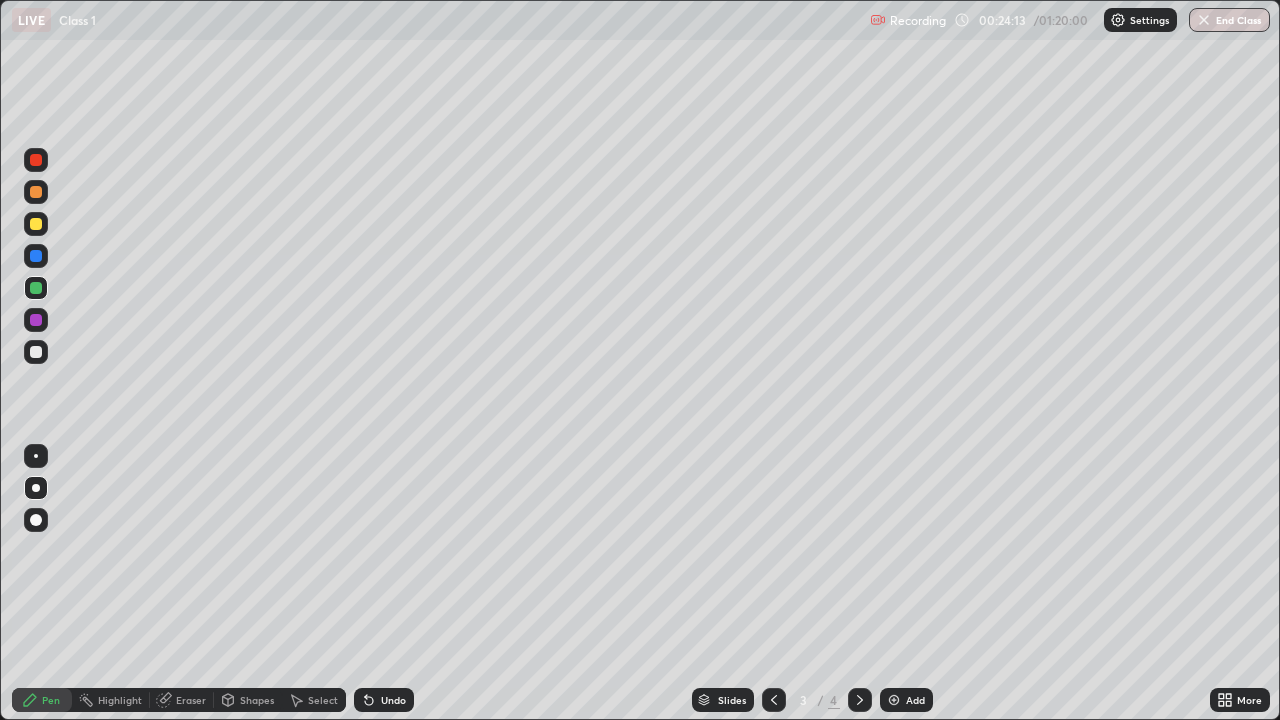 click on "Undo" at bounding box center (393, 700) 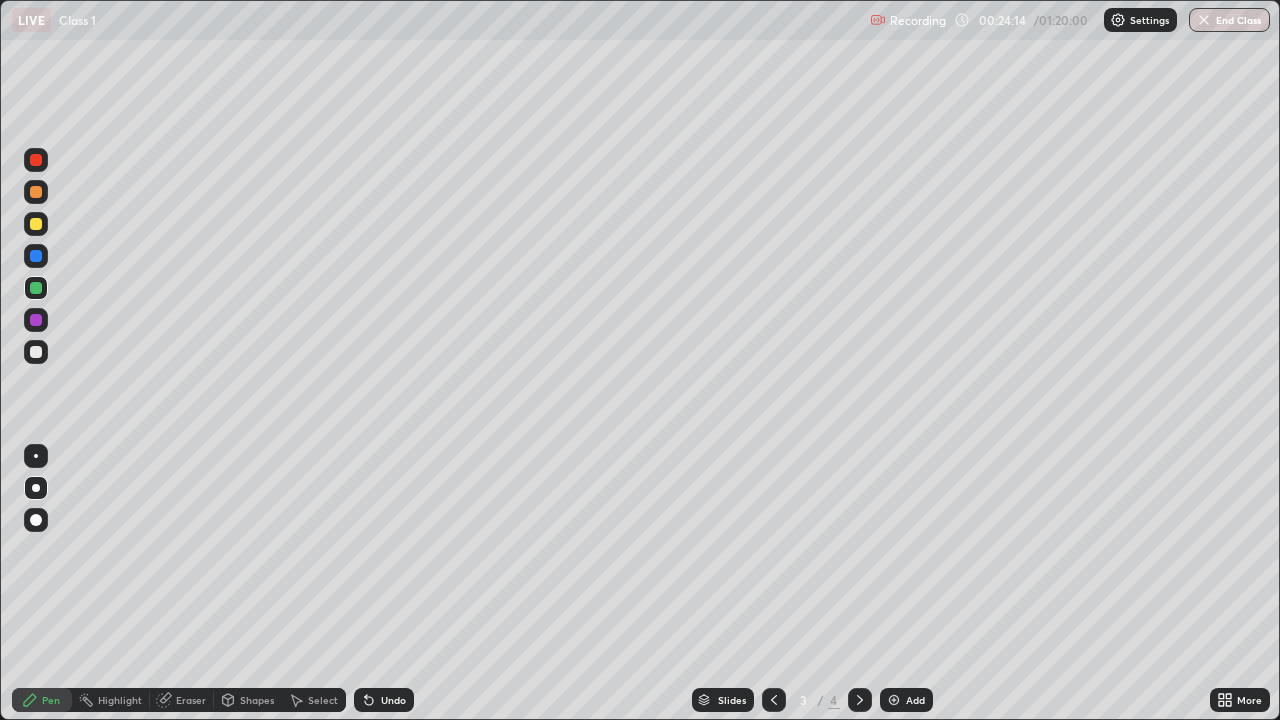 click on "Undo" at bounding box center (393, 700) 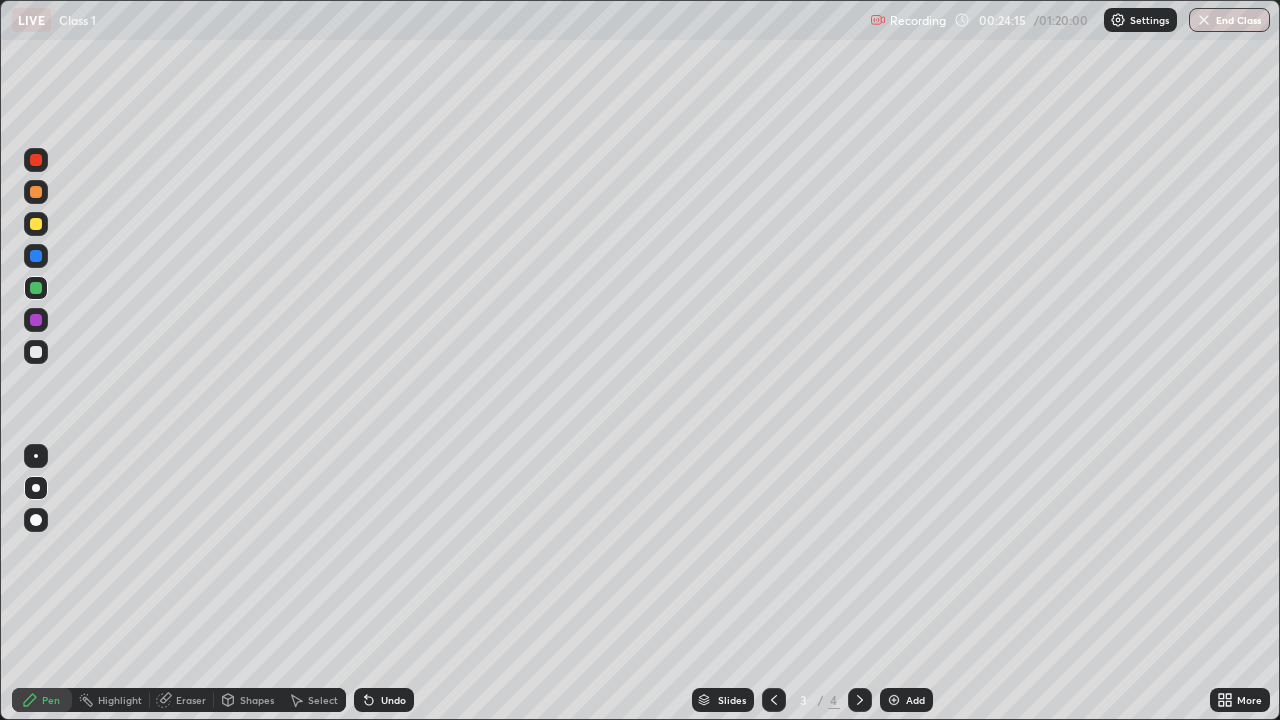 click on "Undo" at bounding box center [393, 700] 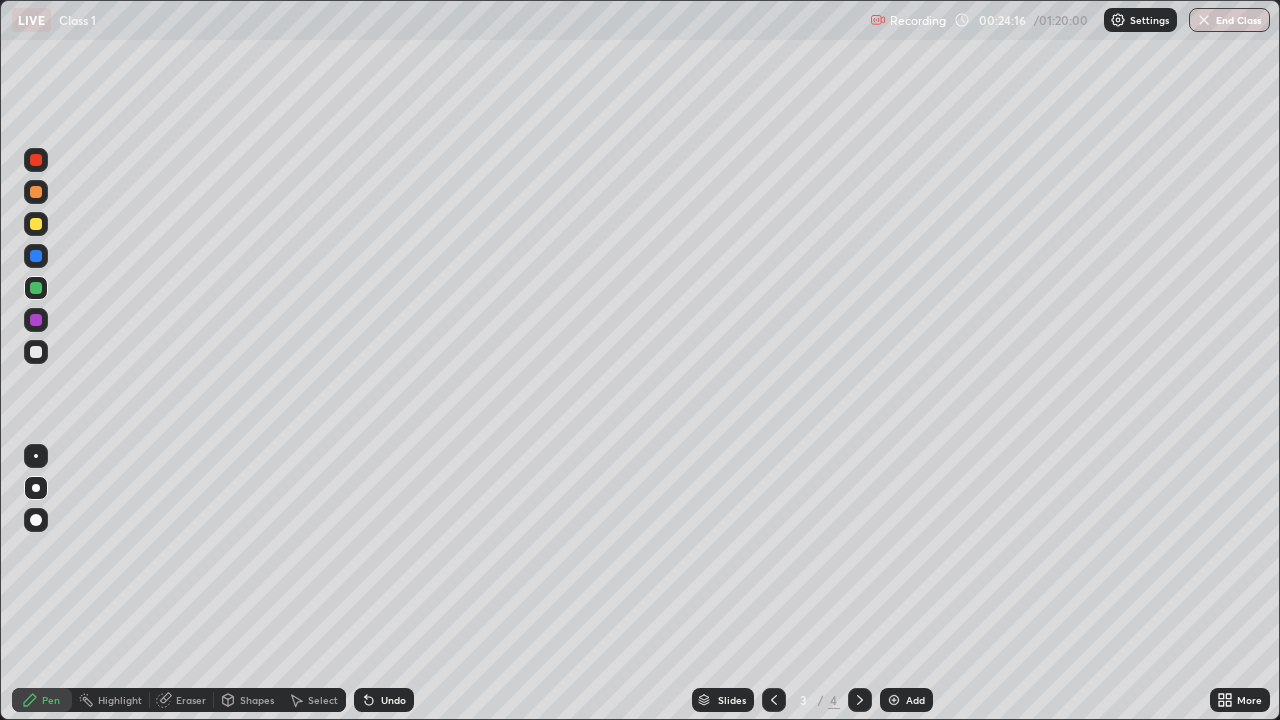 click on "Undo" at bounding box center [393, 700] 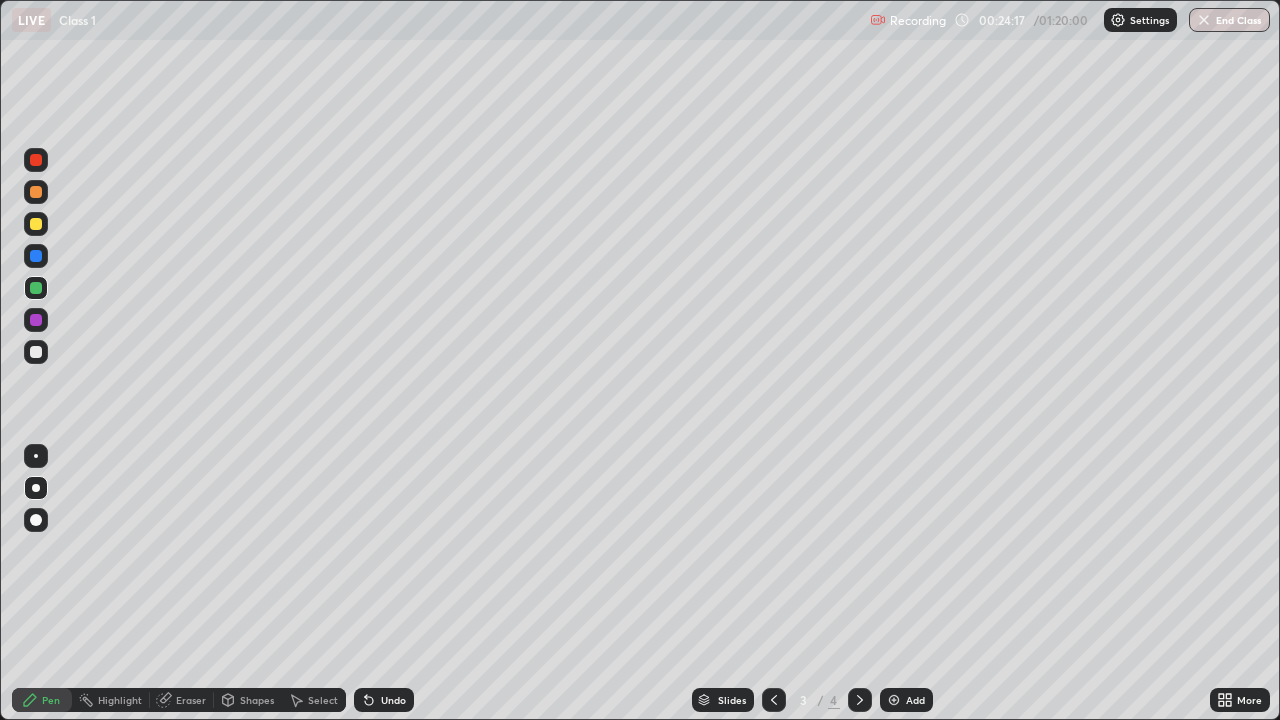 click on "Undo" at bounding box center [393, 700] 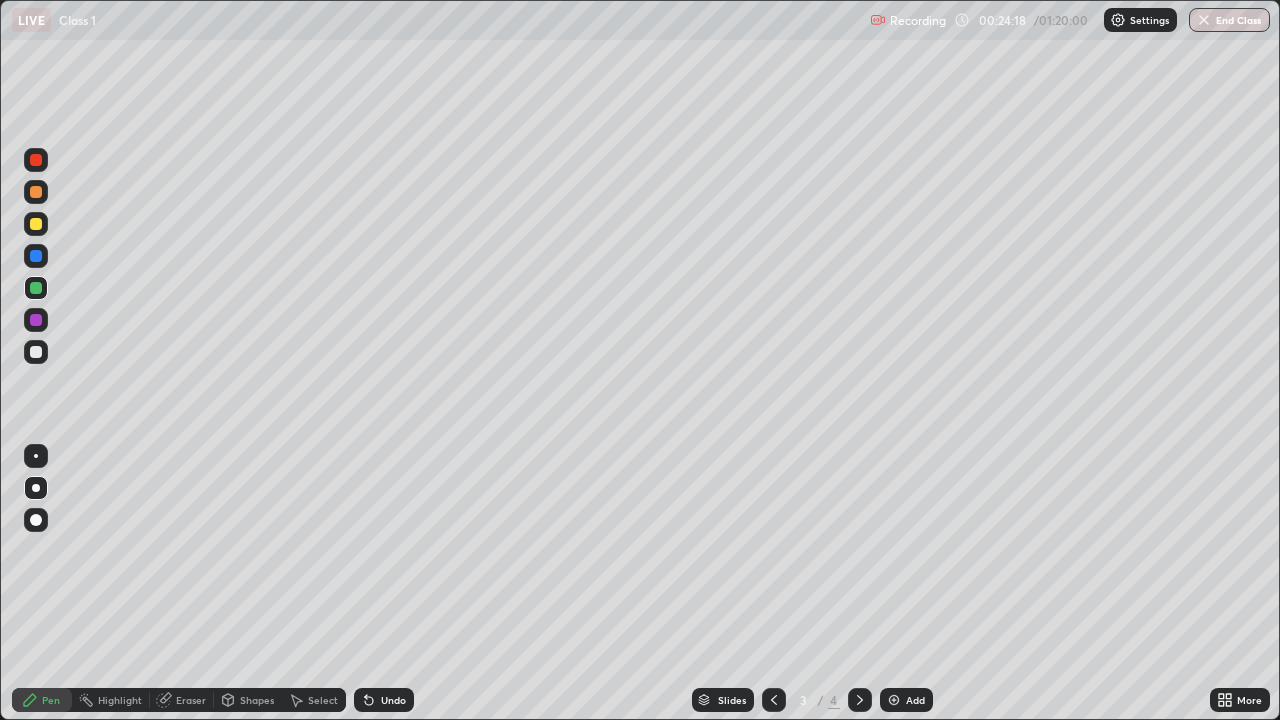 click on "Undo" at bounding box center [384, 700] 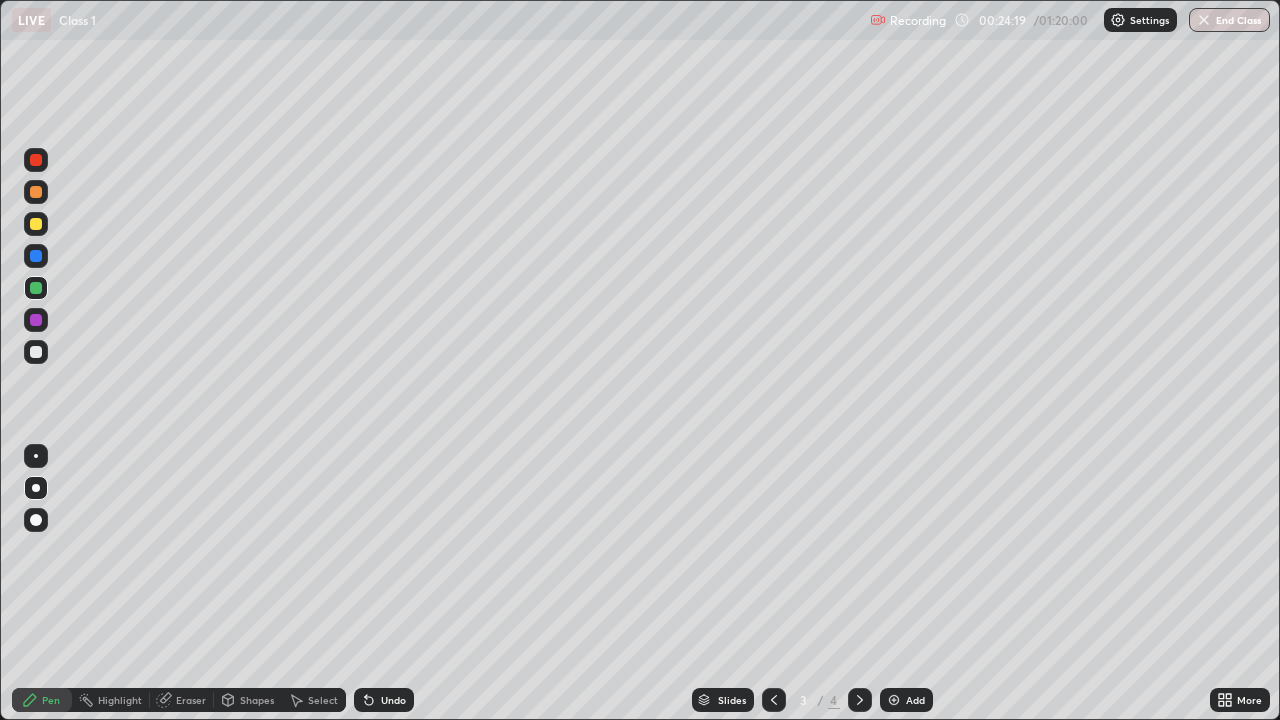 click on "Undo" at bounding box center [384, 700] 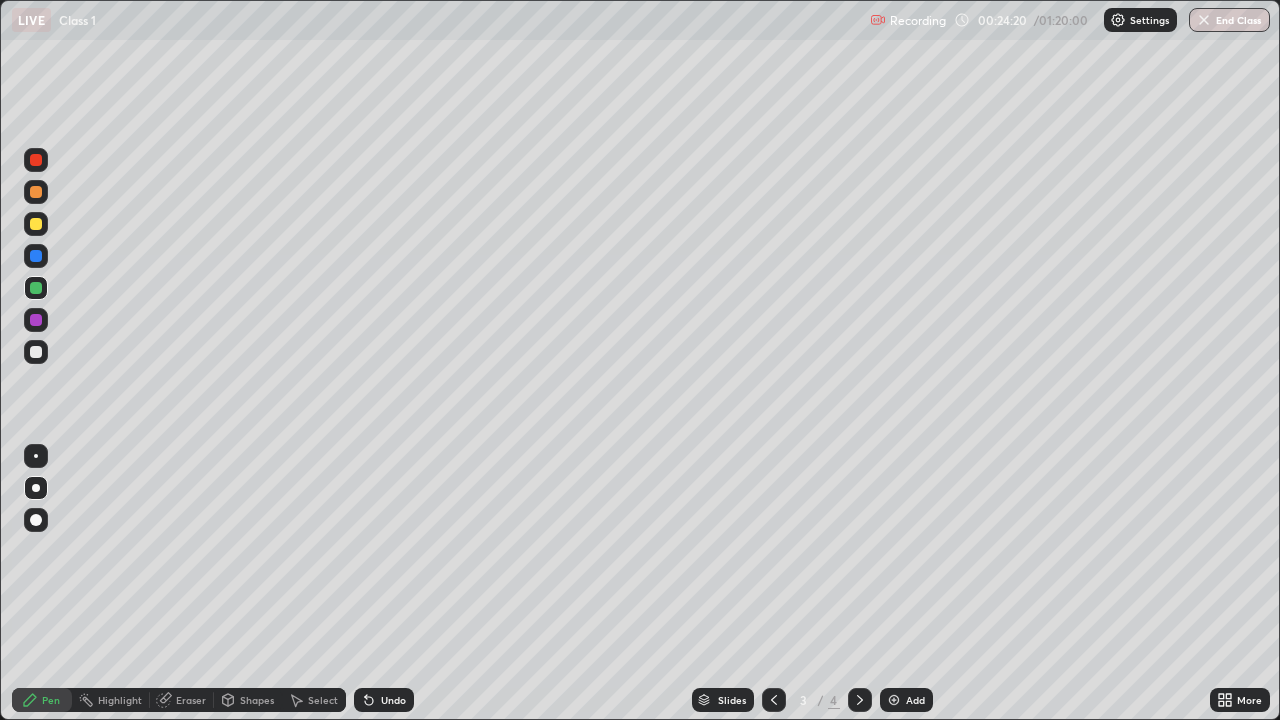 click on "Undo" at bounding box center [384, 700] 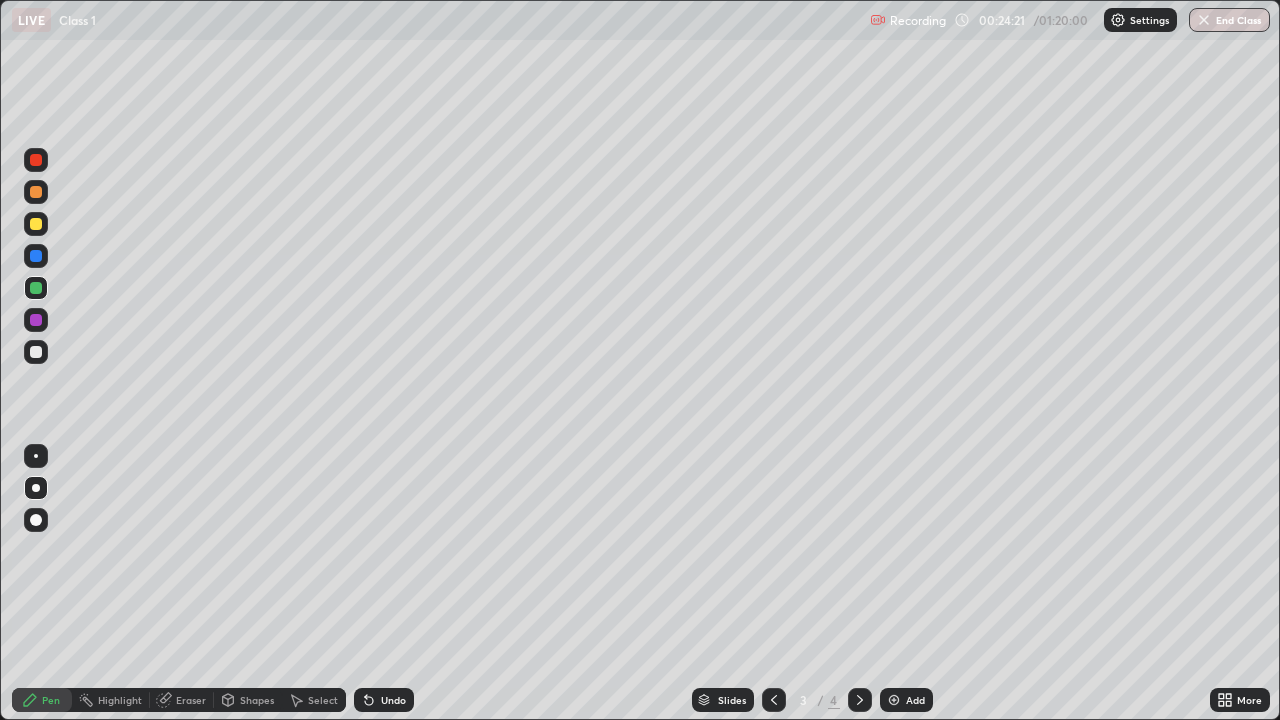click on "Undo" at bounding box center (393, 700) 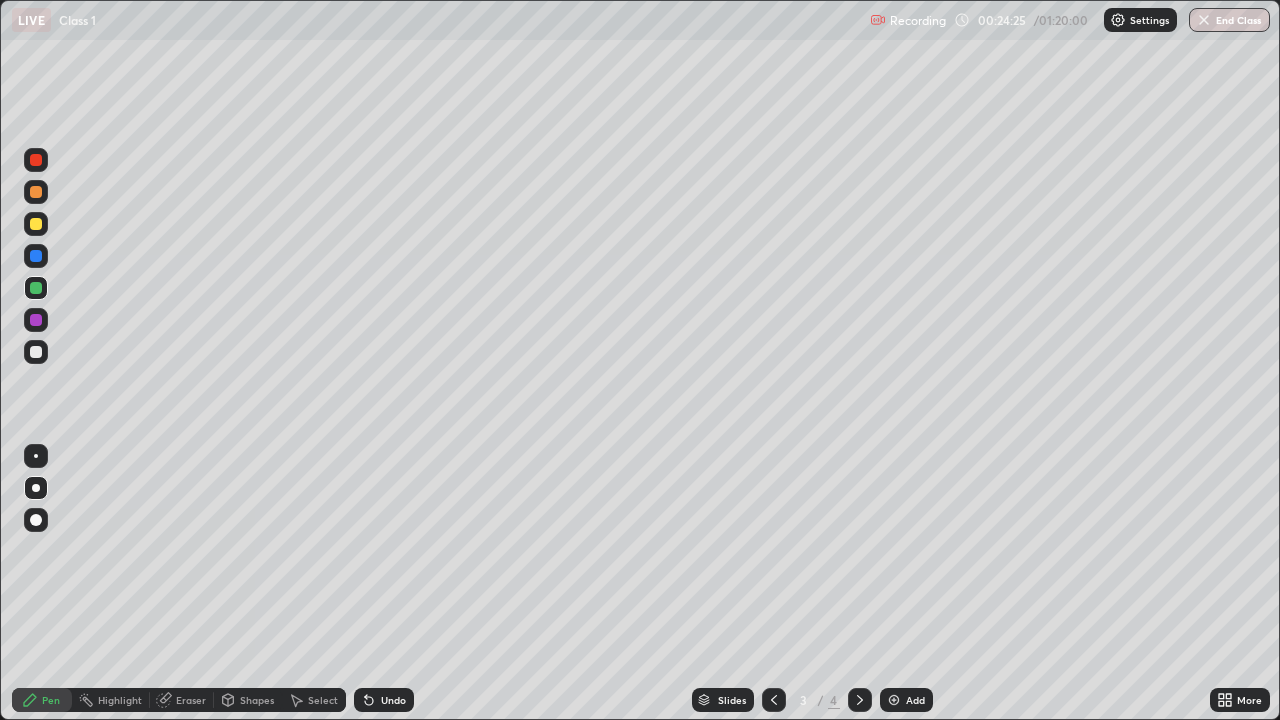click at bounding box center (36, 352) 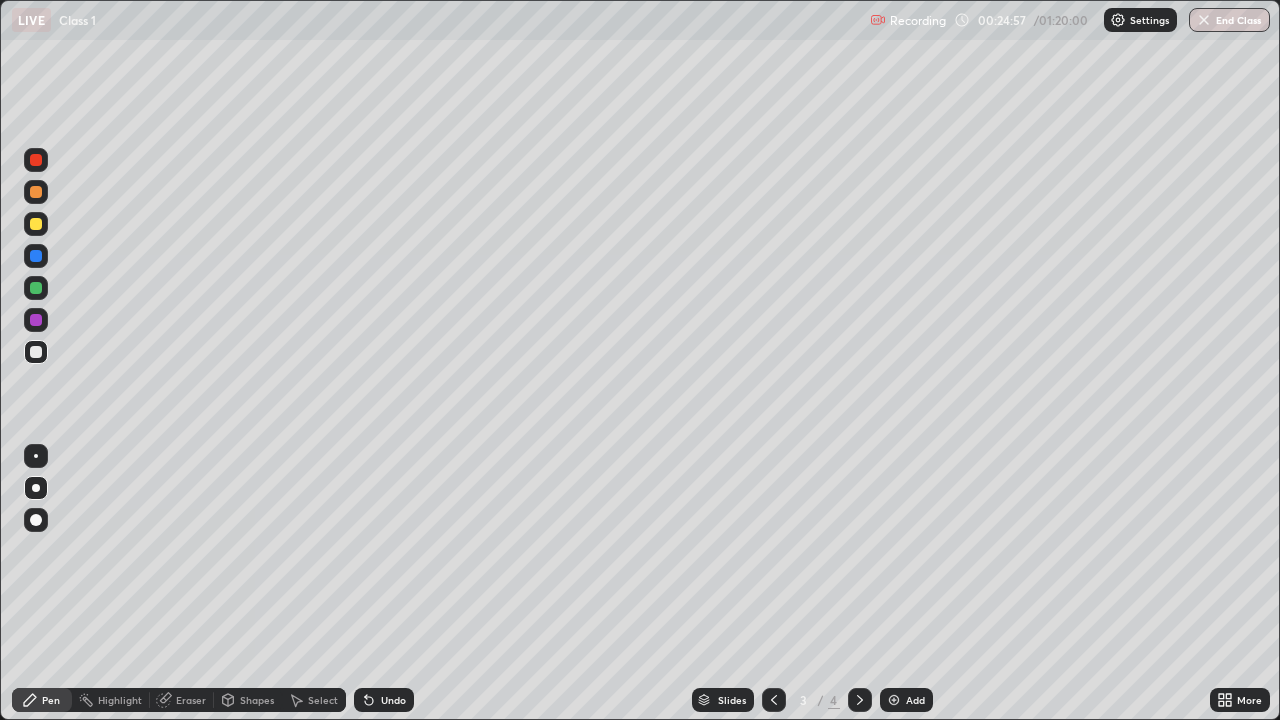 click at bounding box center [36, 224] 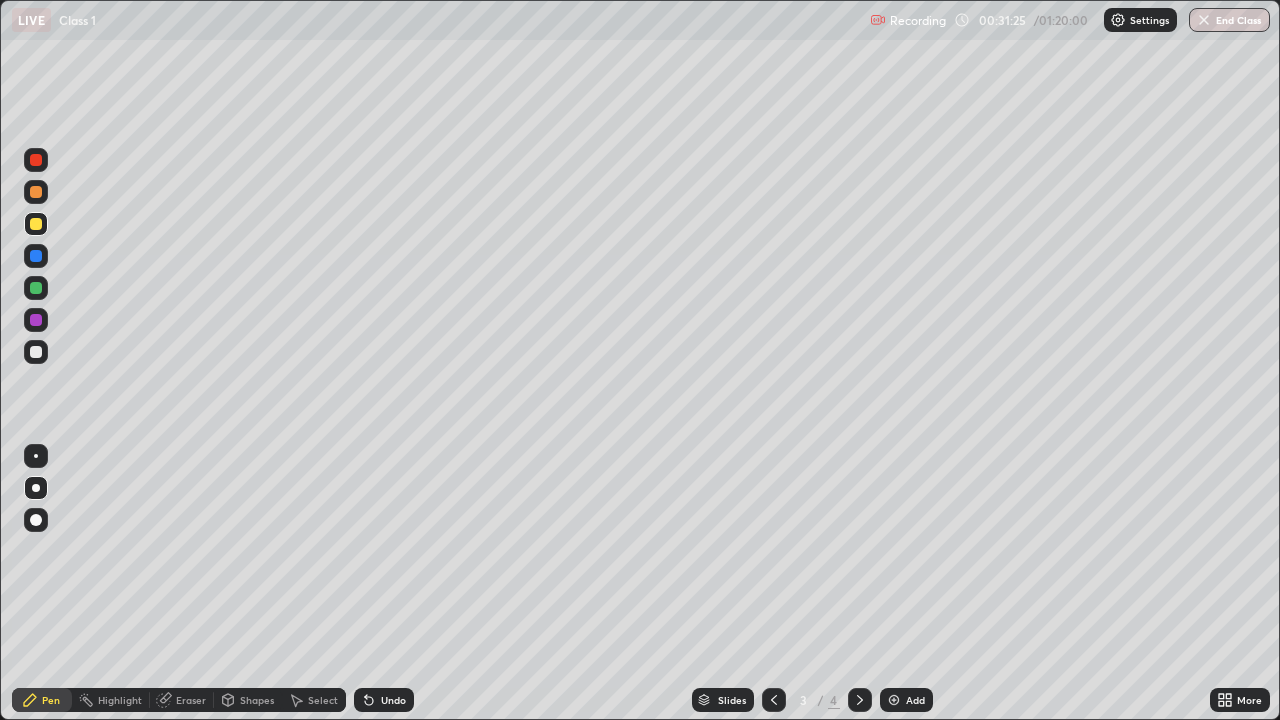 click 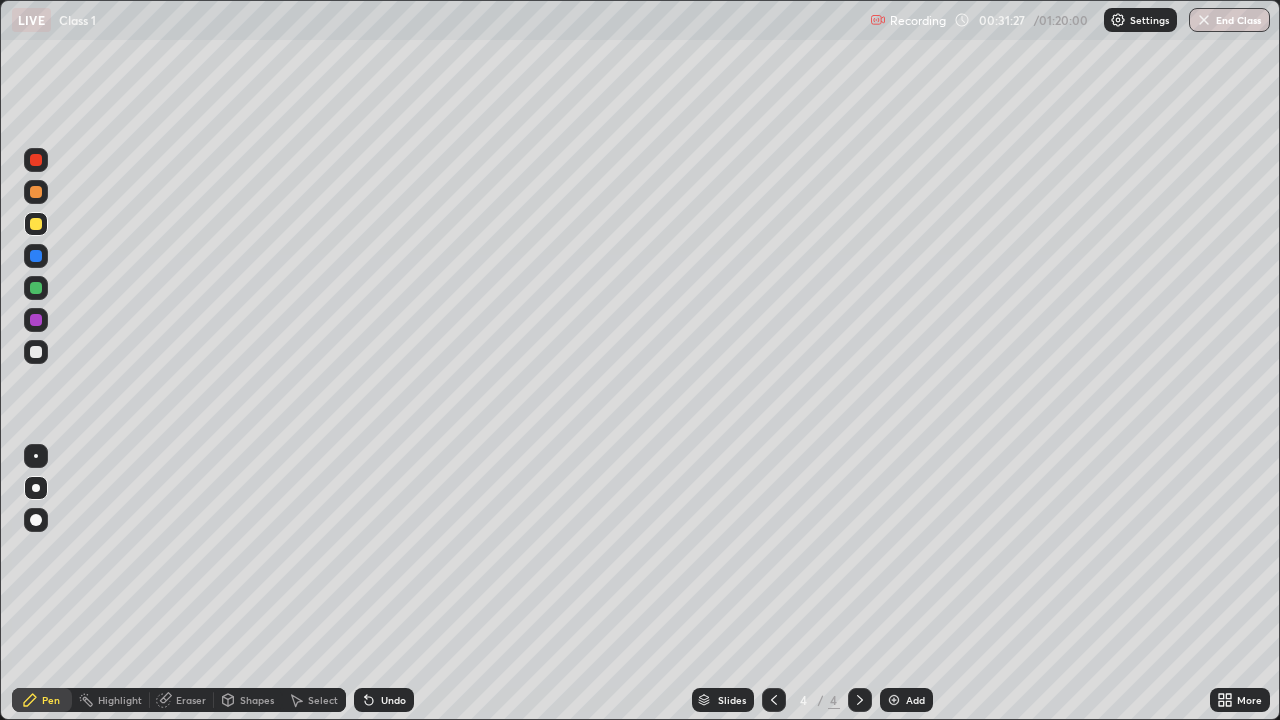 click at bounding box center (36, 352) 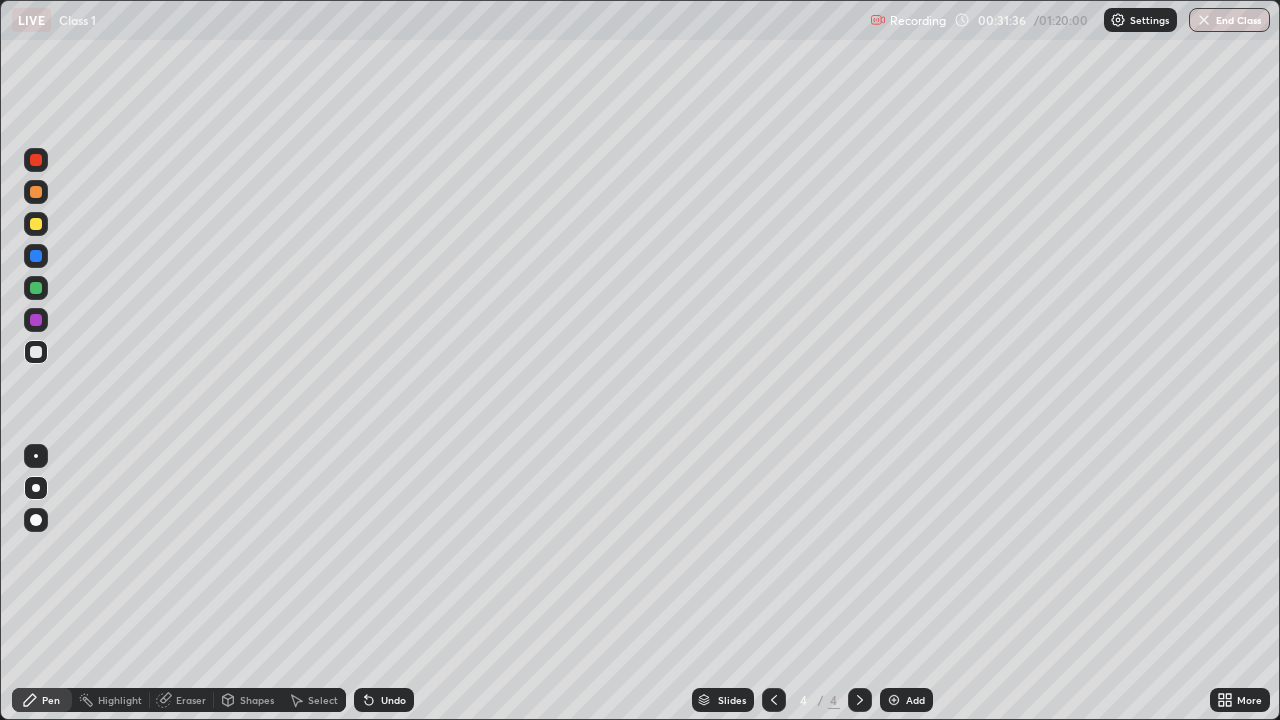 click at bounding box center (36, 256) 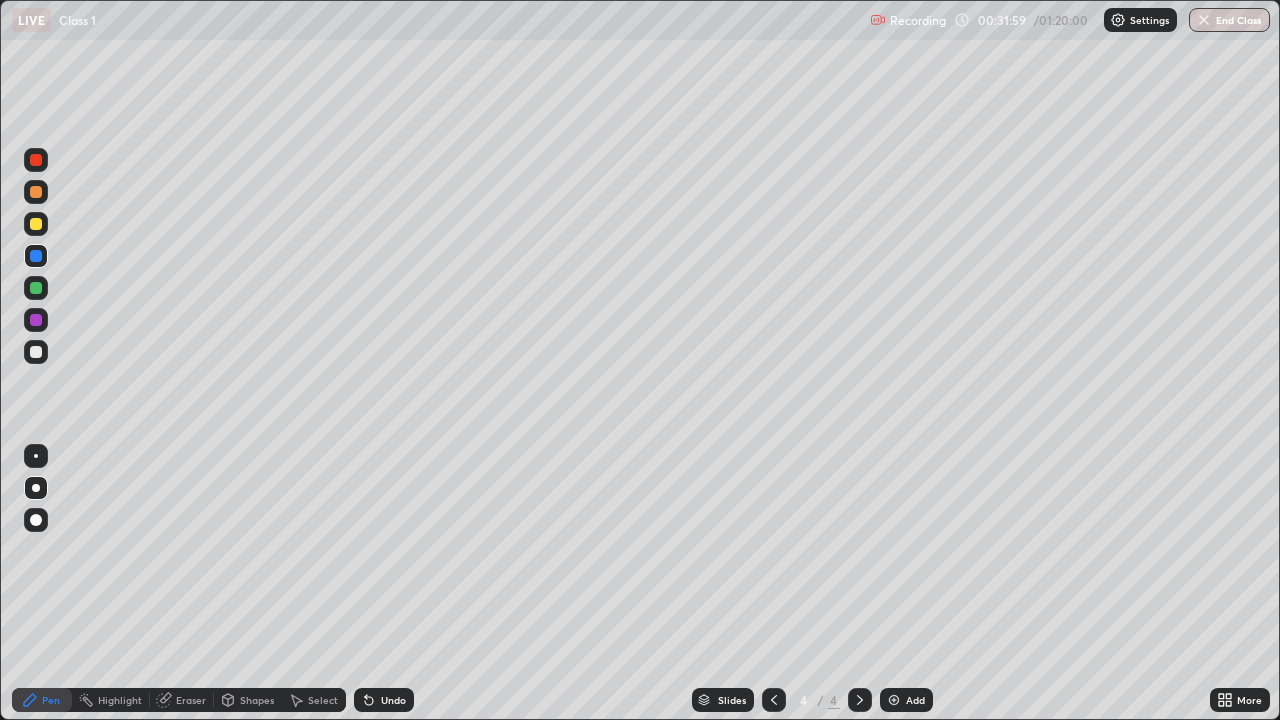 click at bounding box center (36, 352) 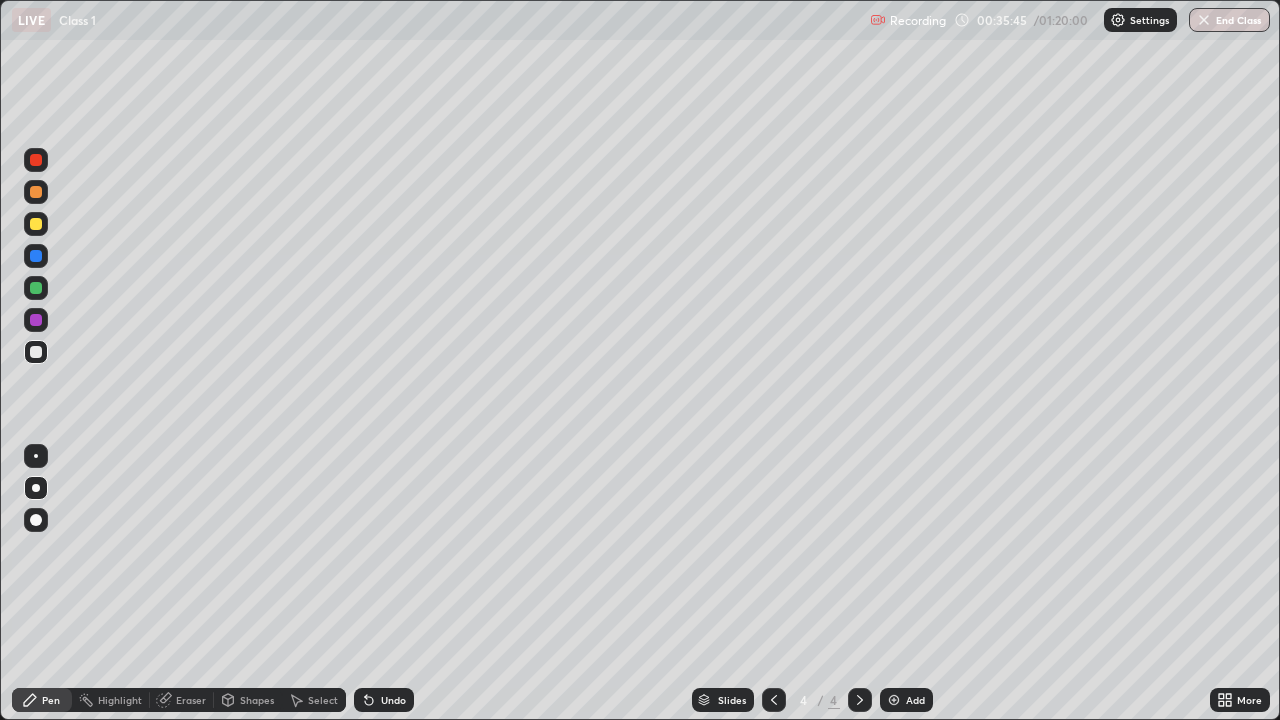 click on "Undo" at bounding box center [384, 700] 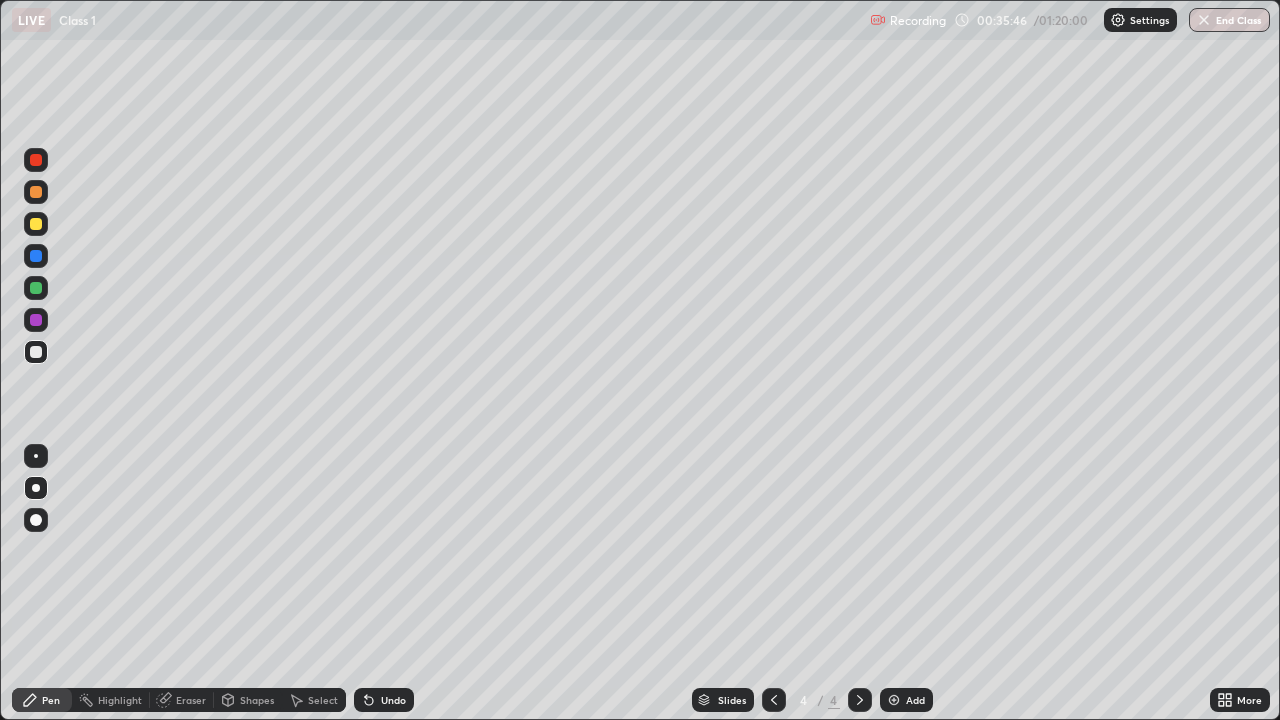 click on "Undo" at bounding box center [384, 700] 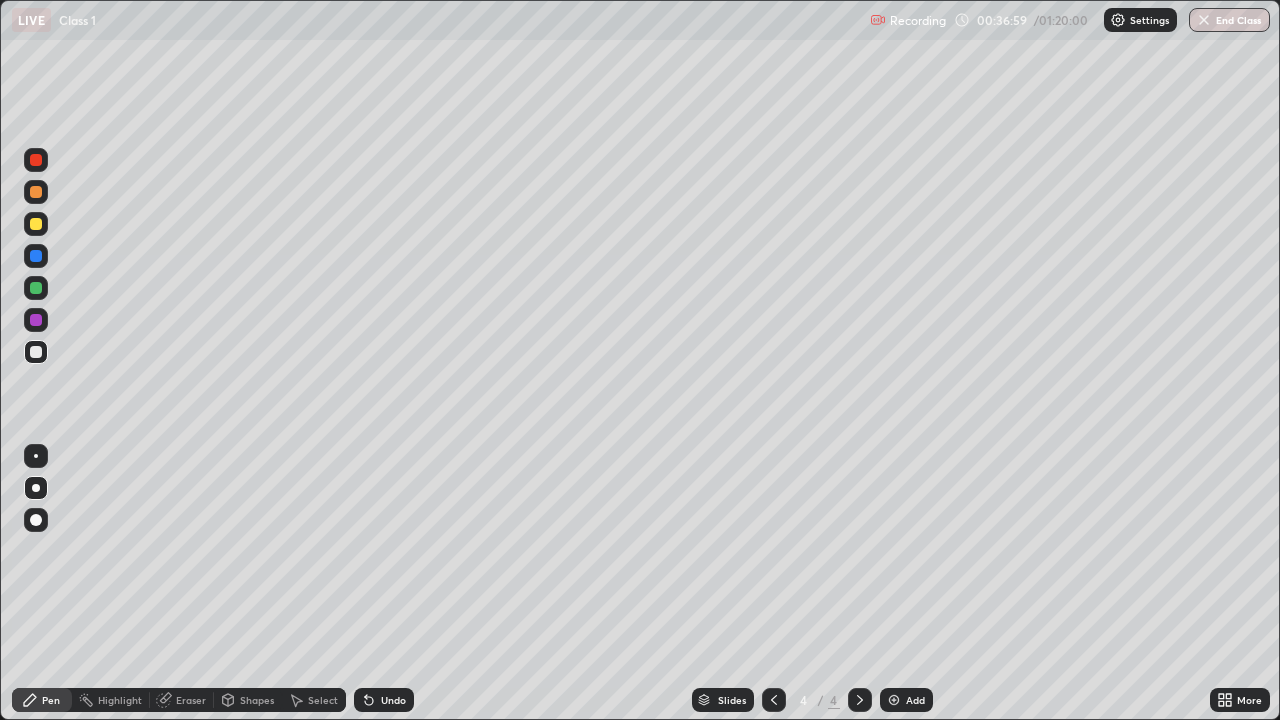 click at bounding box center [36, 160] 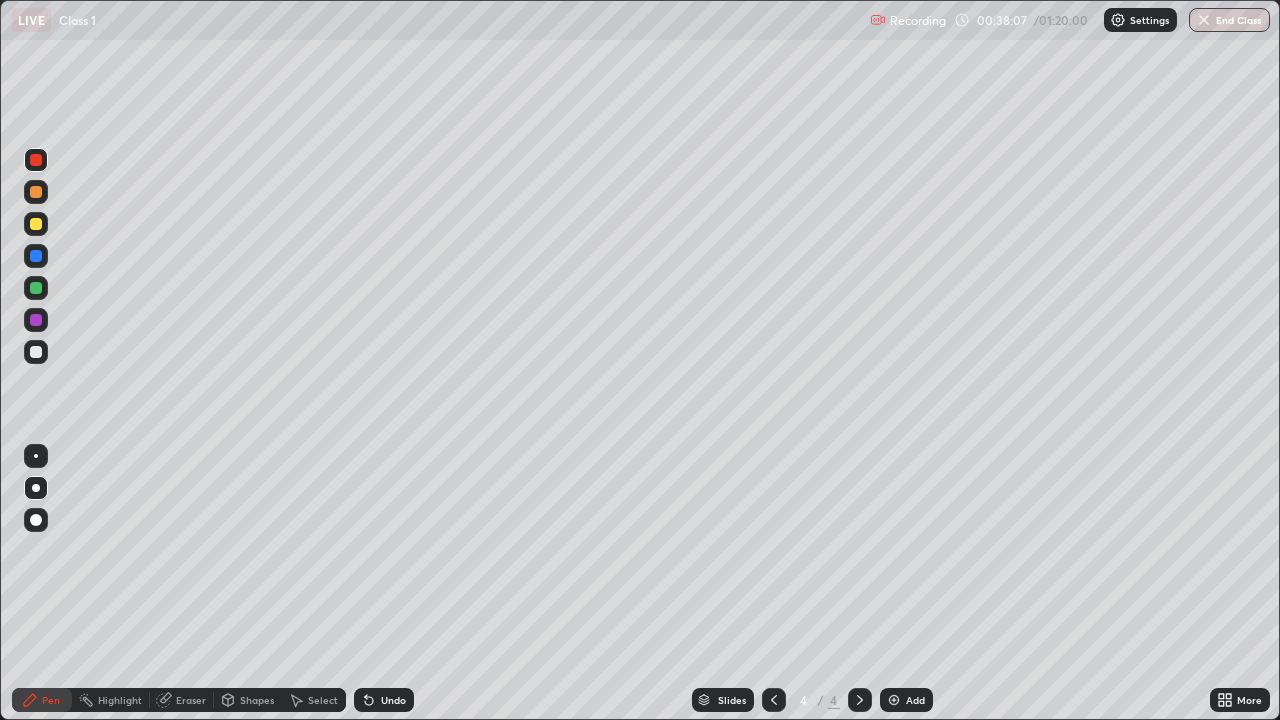 click at bounding box center [36, 224] 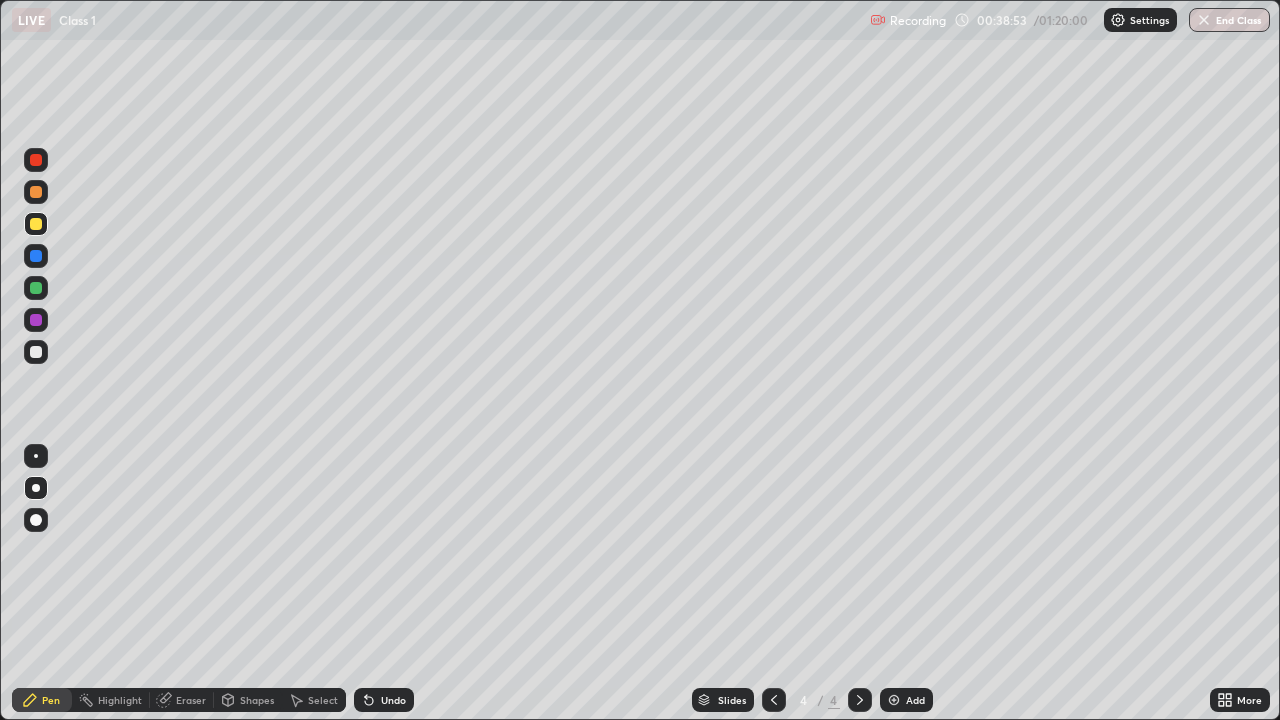 click at bounding box center [36, 352] 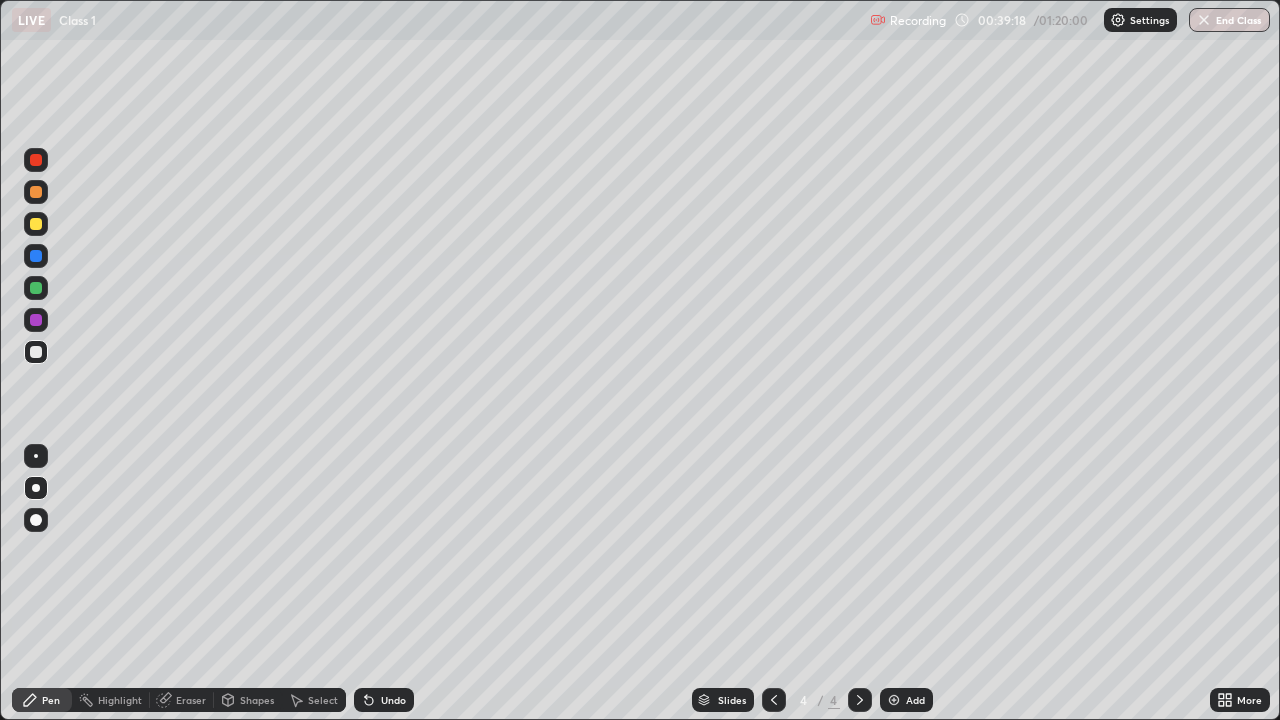 click on "Undo" at bounding box center [393, 700] 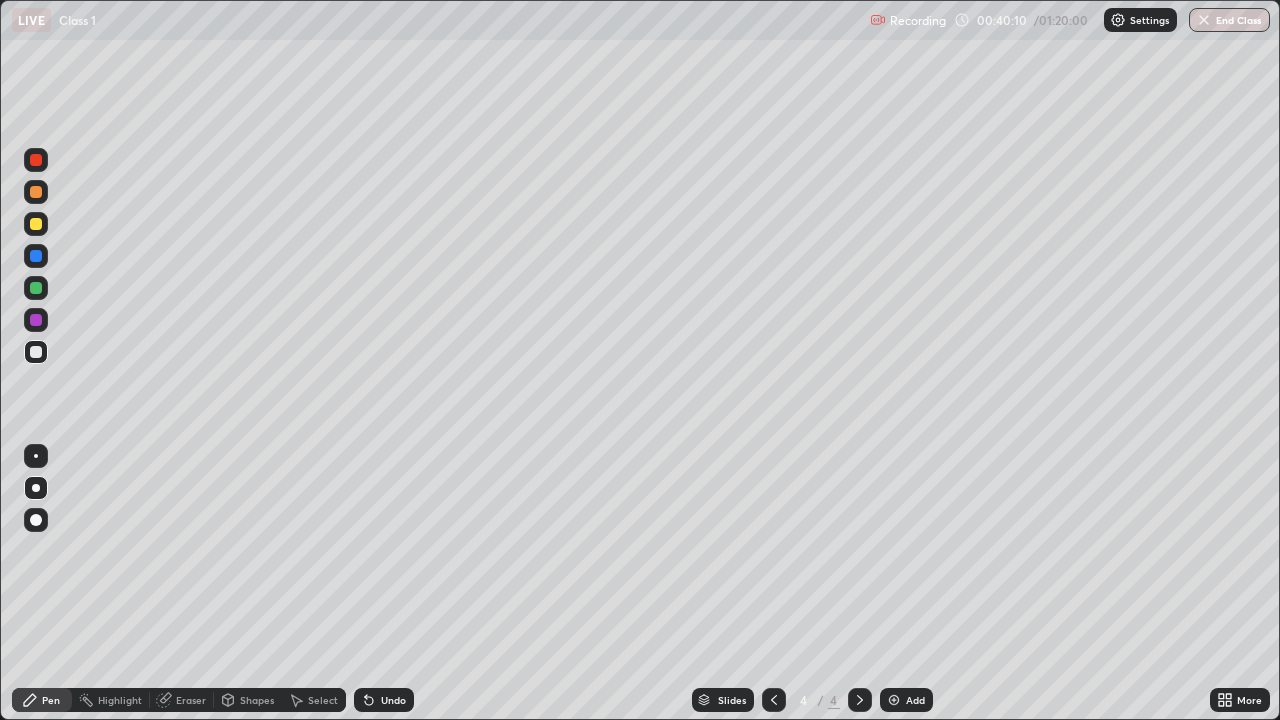 click at bounding box center (36, 256) 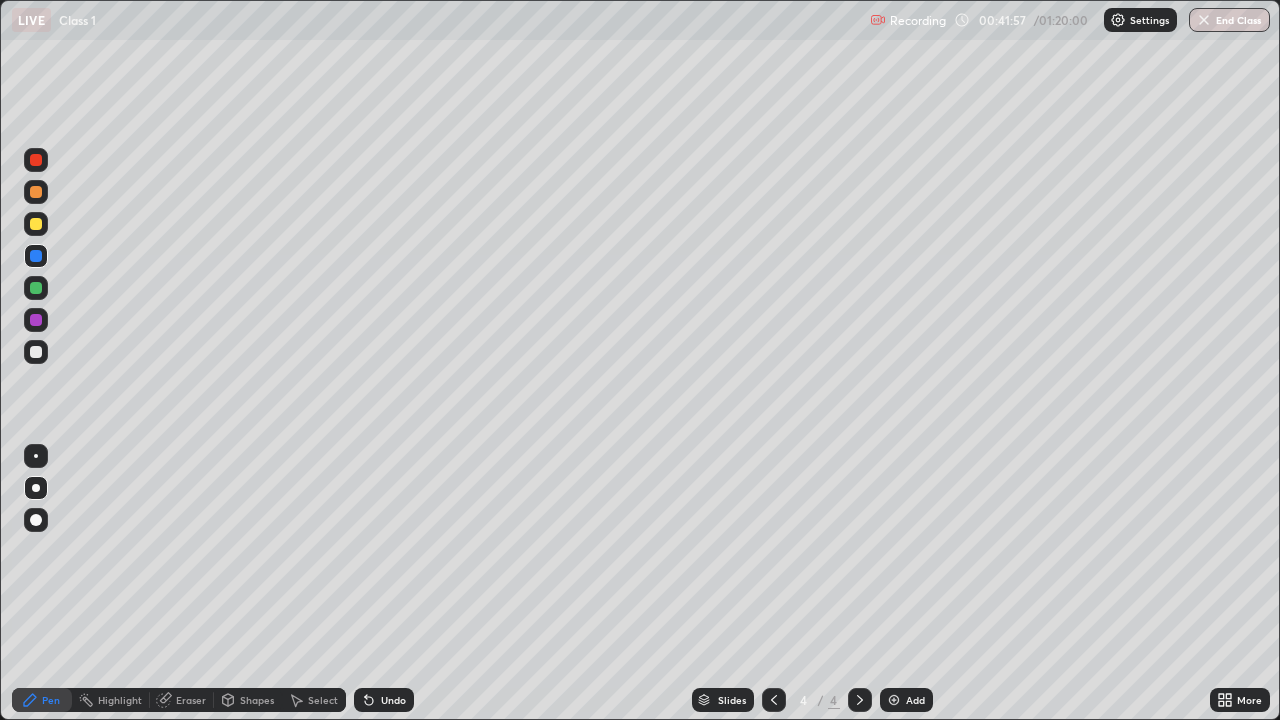 click on "Undo" at bounding box center [393, 700] 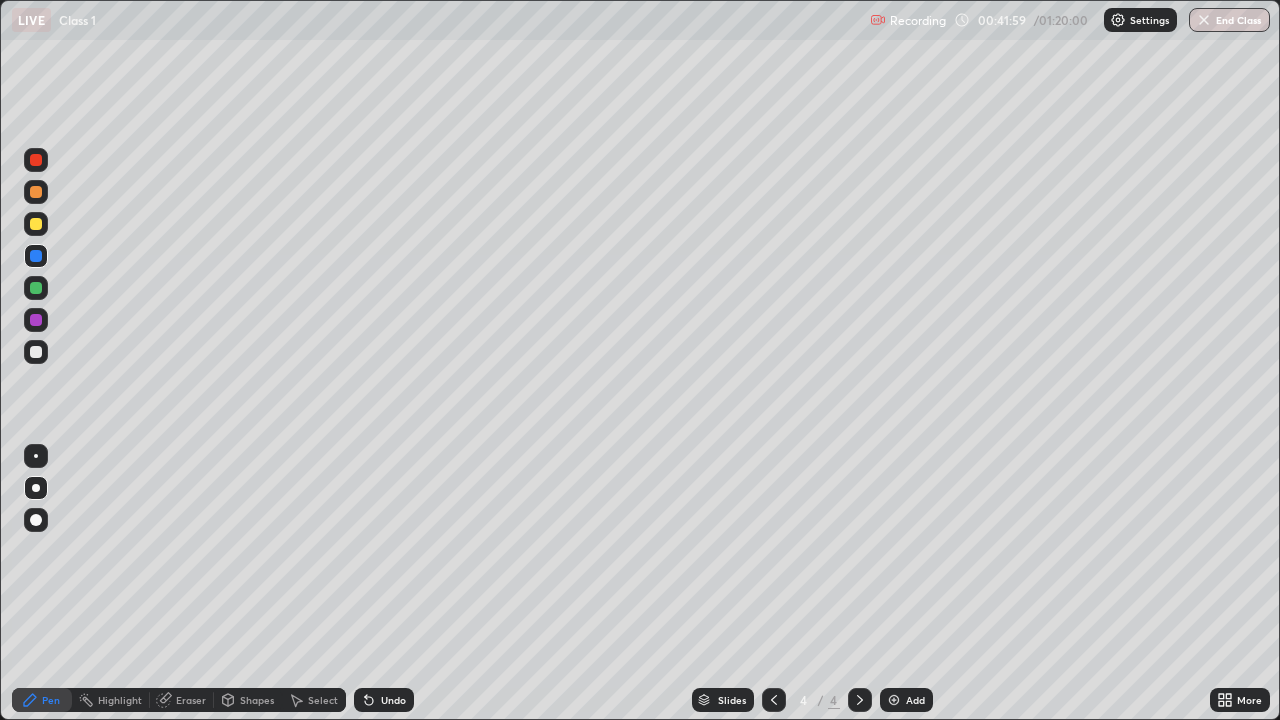 click on "Undo" at bounding box center (384, 700) 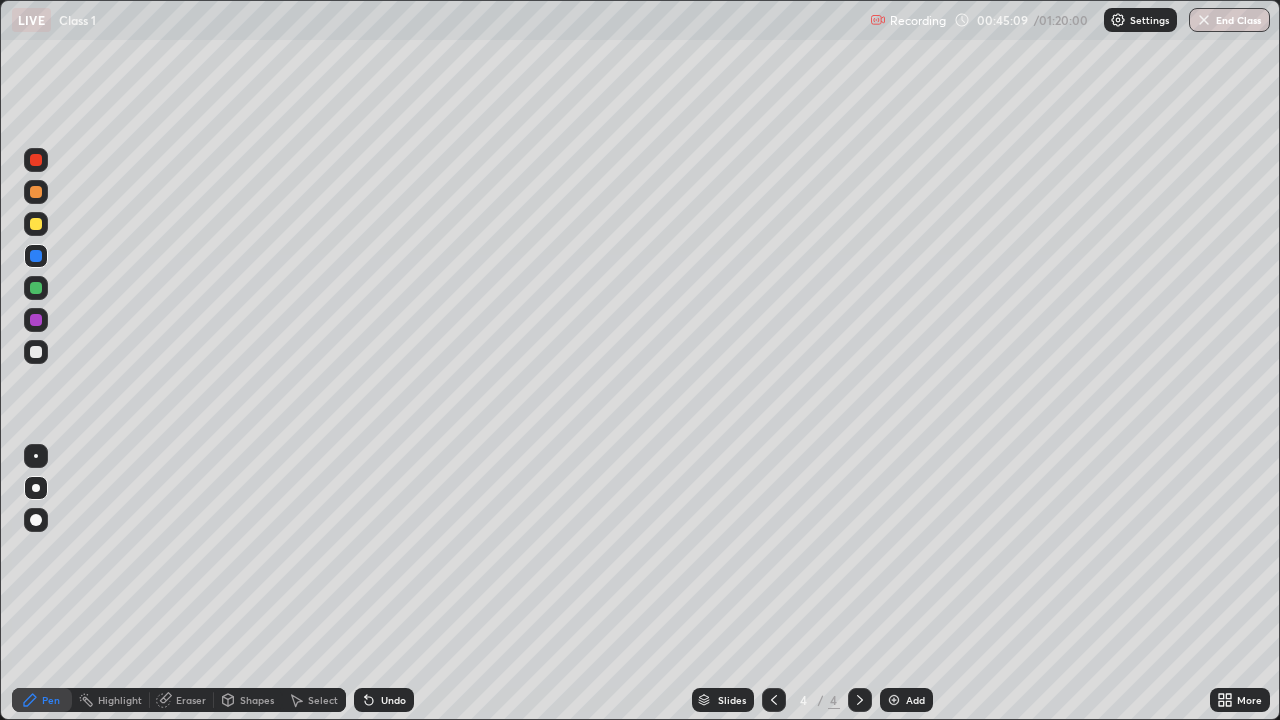 click on "Select" at bounding box center (323, 700) 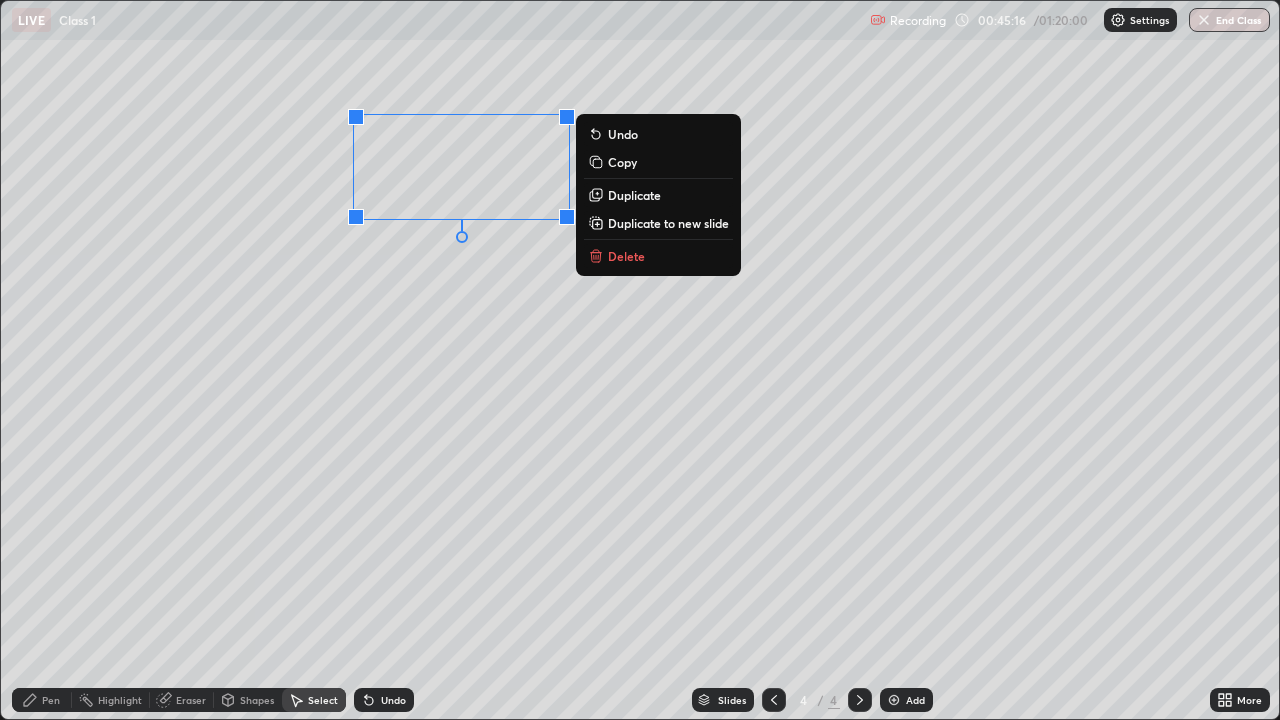 click on "0 ° Undo Copy Duplicate Duplicate to new slide Delete" at bounding box center [640, 360] 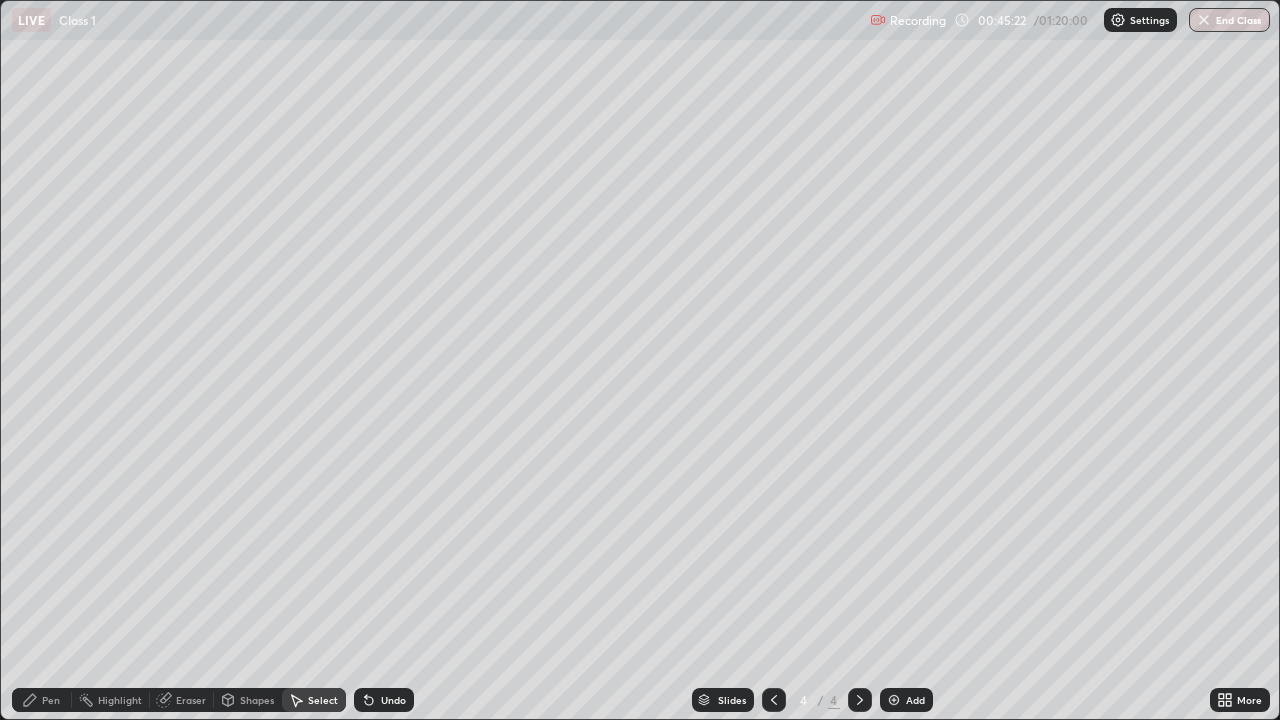 click on "Shapes" at bounding box center (257, 700) 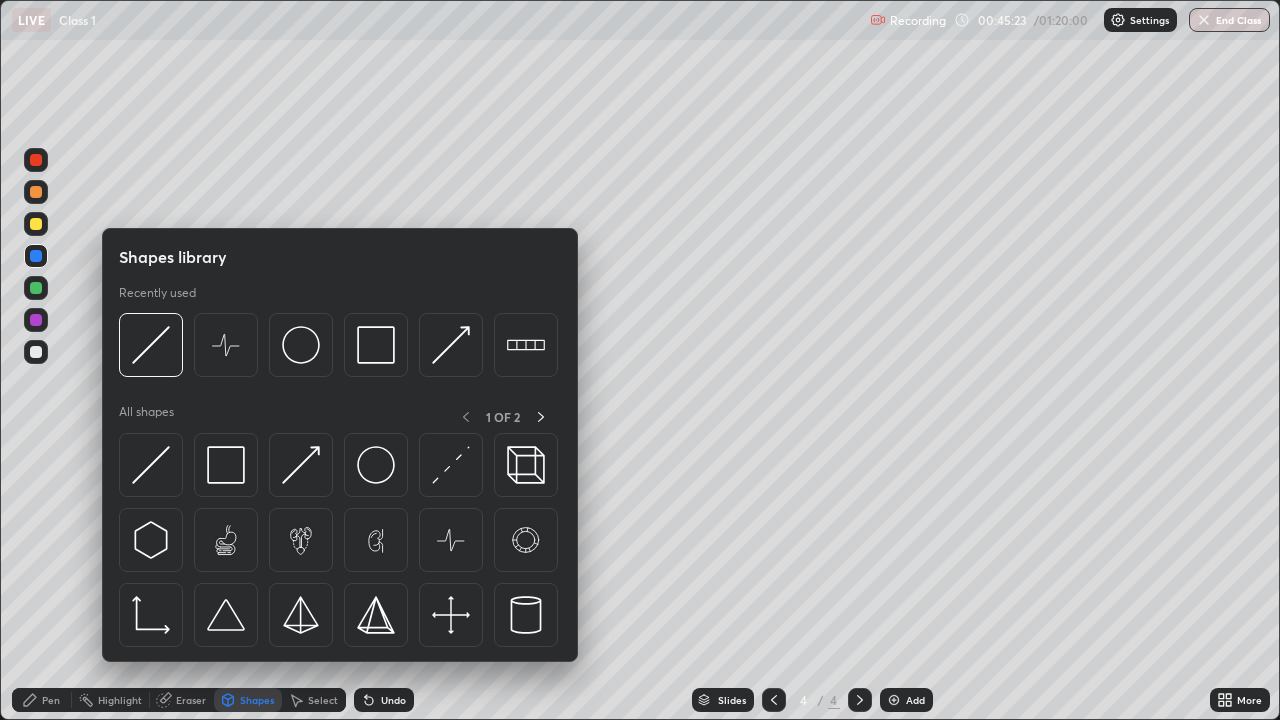 click on "Select" at bounding box center (323, 700) 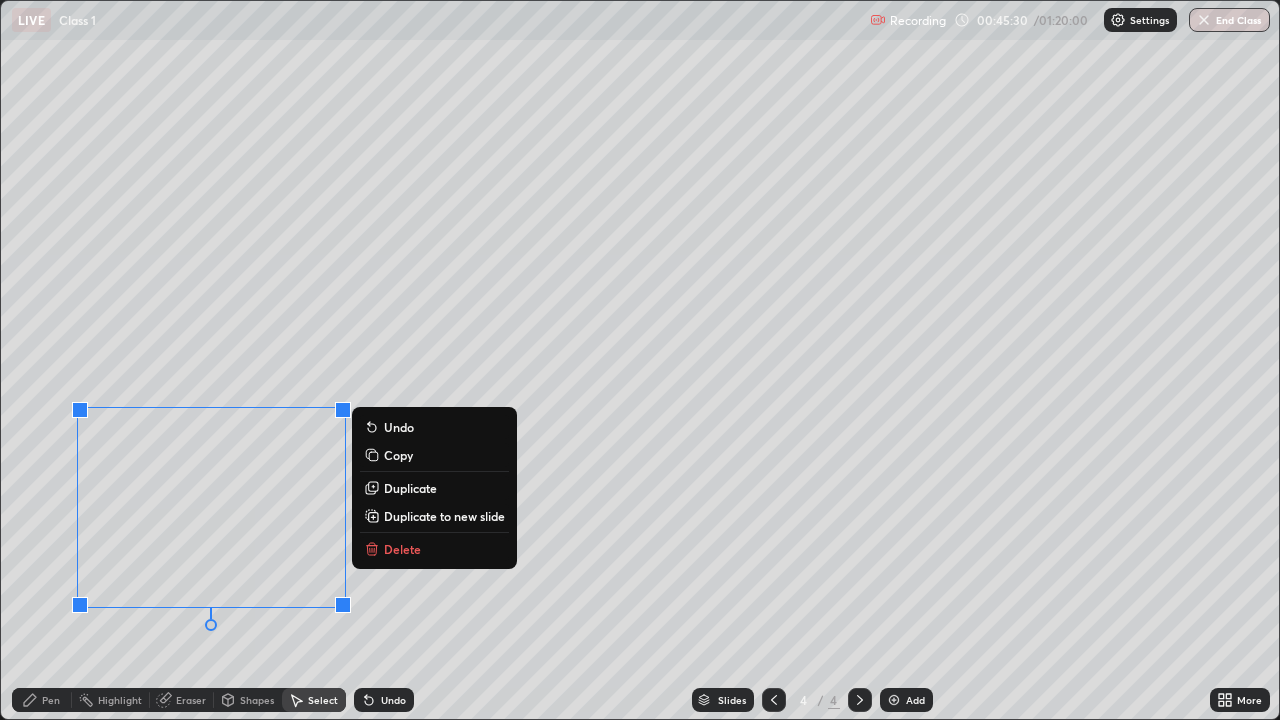 click on "Delete" at bounding box center [402, 549] 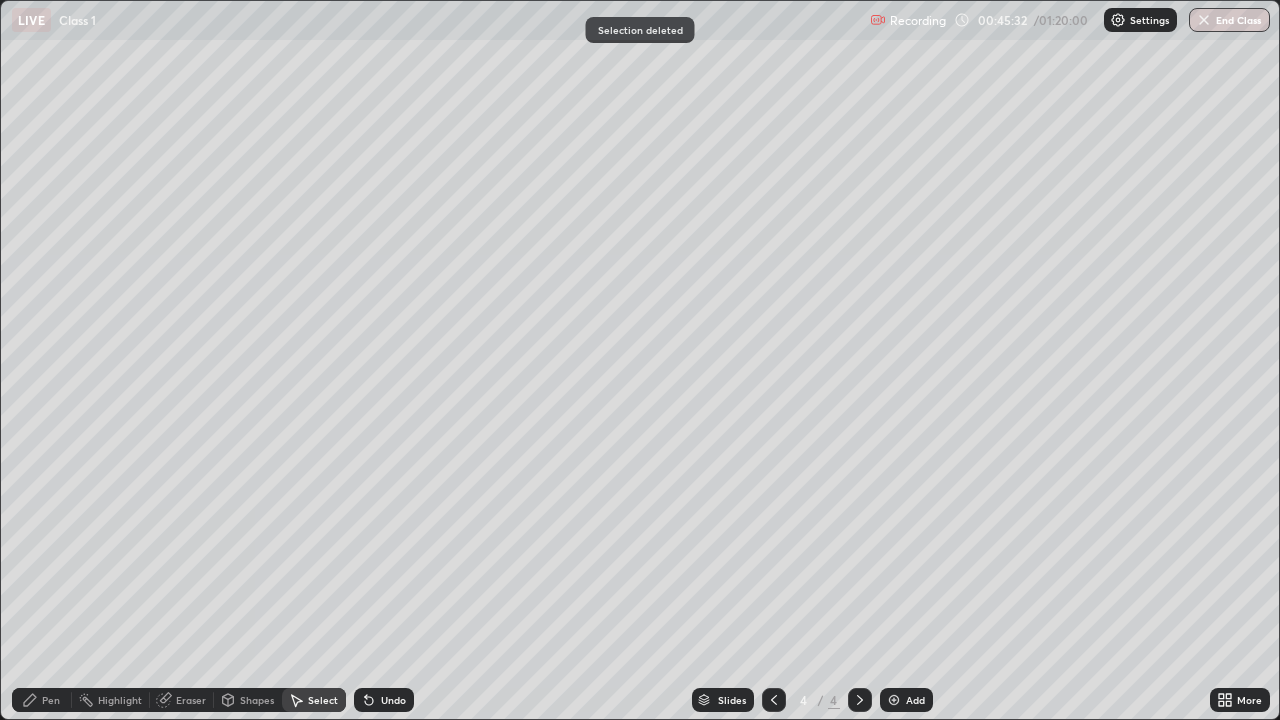 click on "Pen" at bounding box center [51, 700] 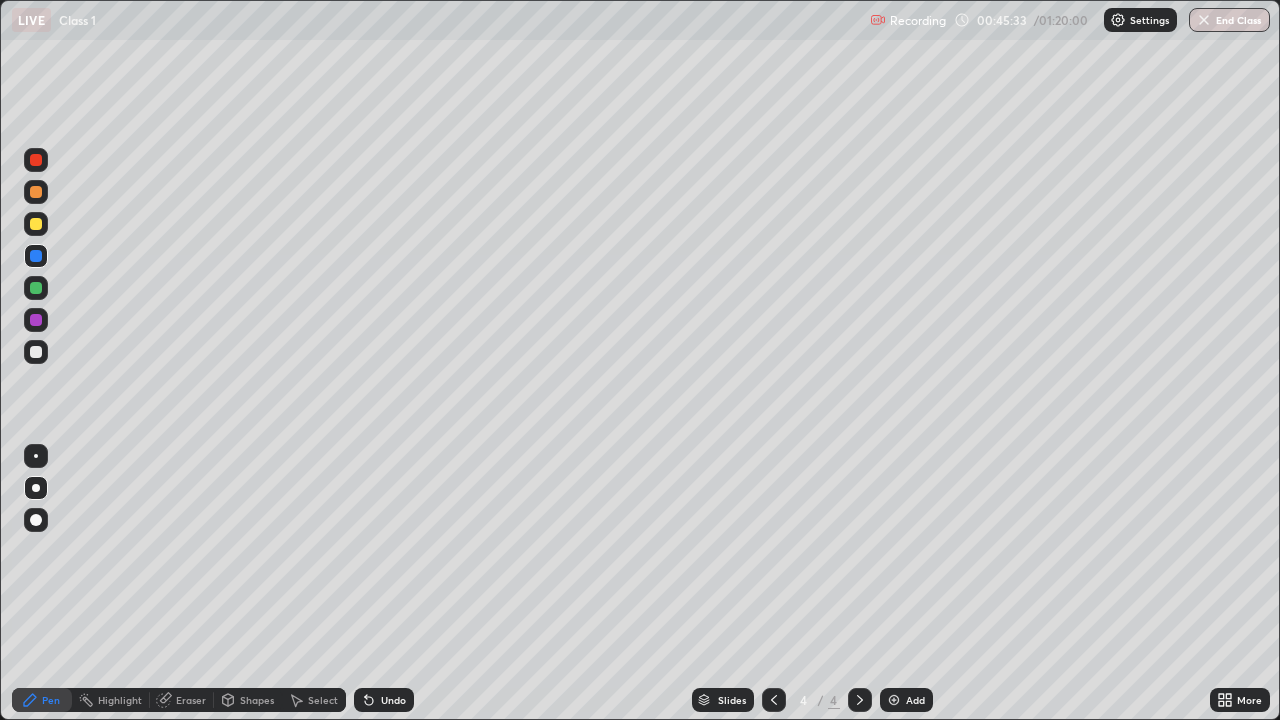 click at bounding box center [36, 352] 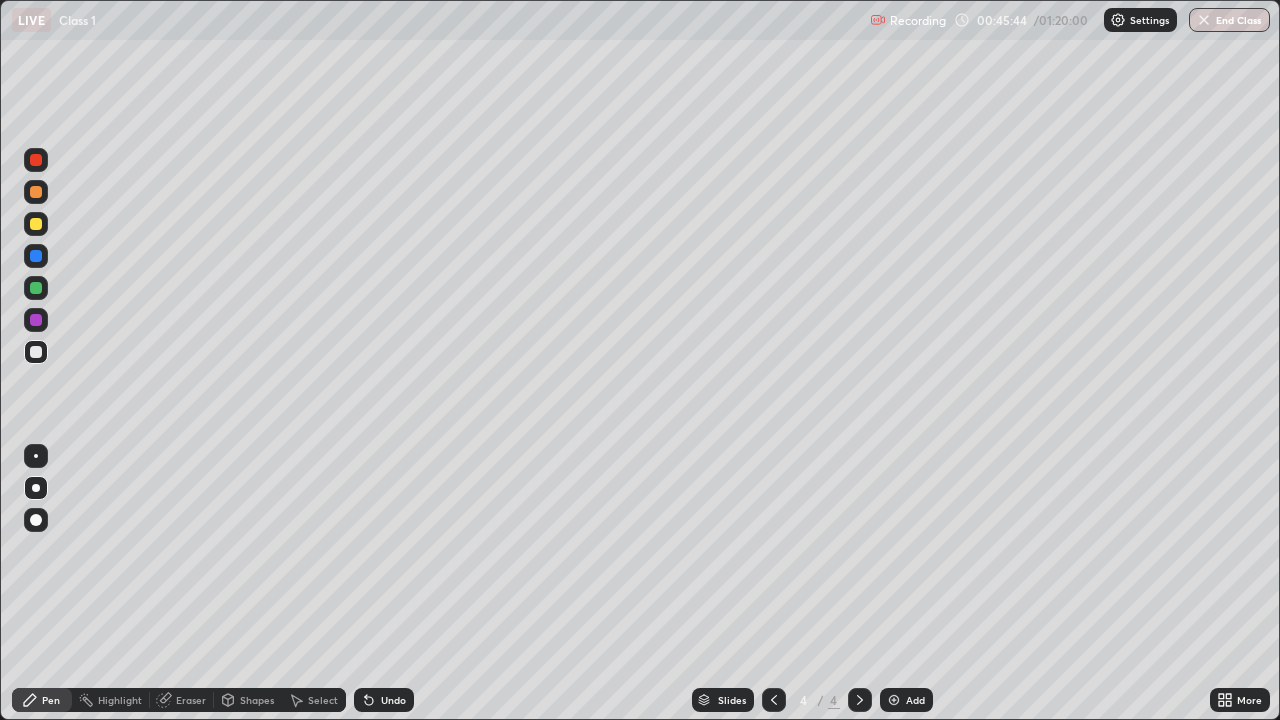 click at bounding box center (36, 224) 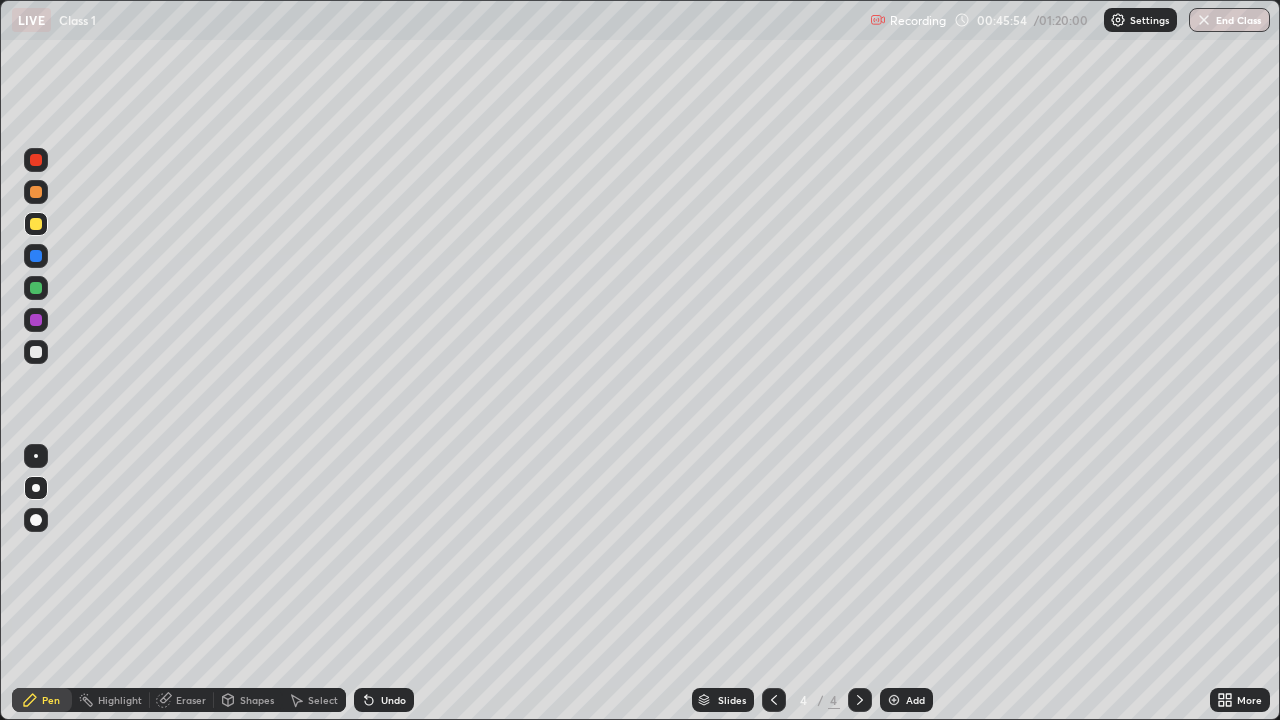 click at bounding box center [36, 256] 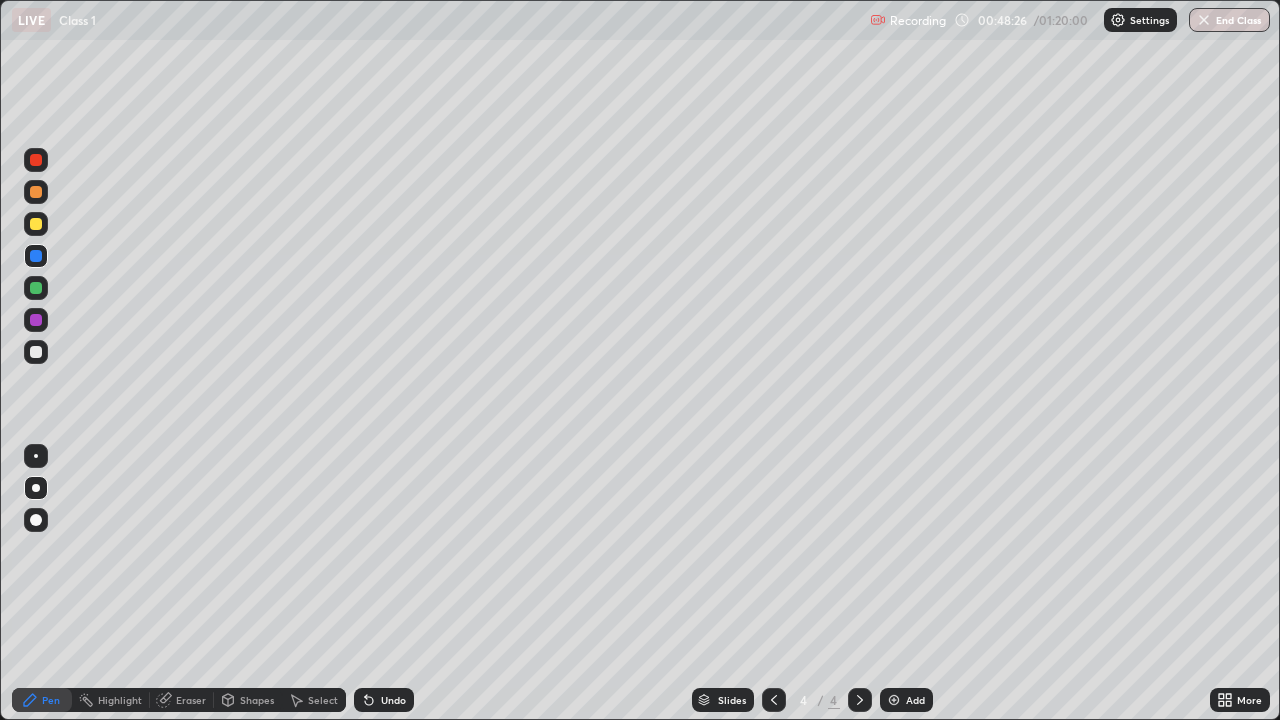 click at bounding box center [36, 352] 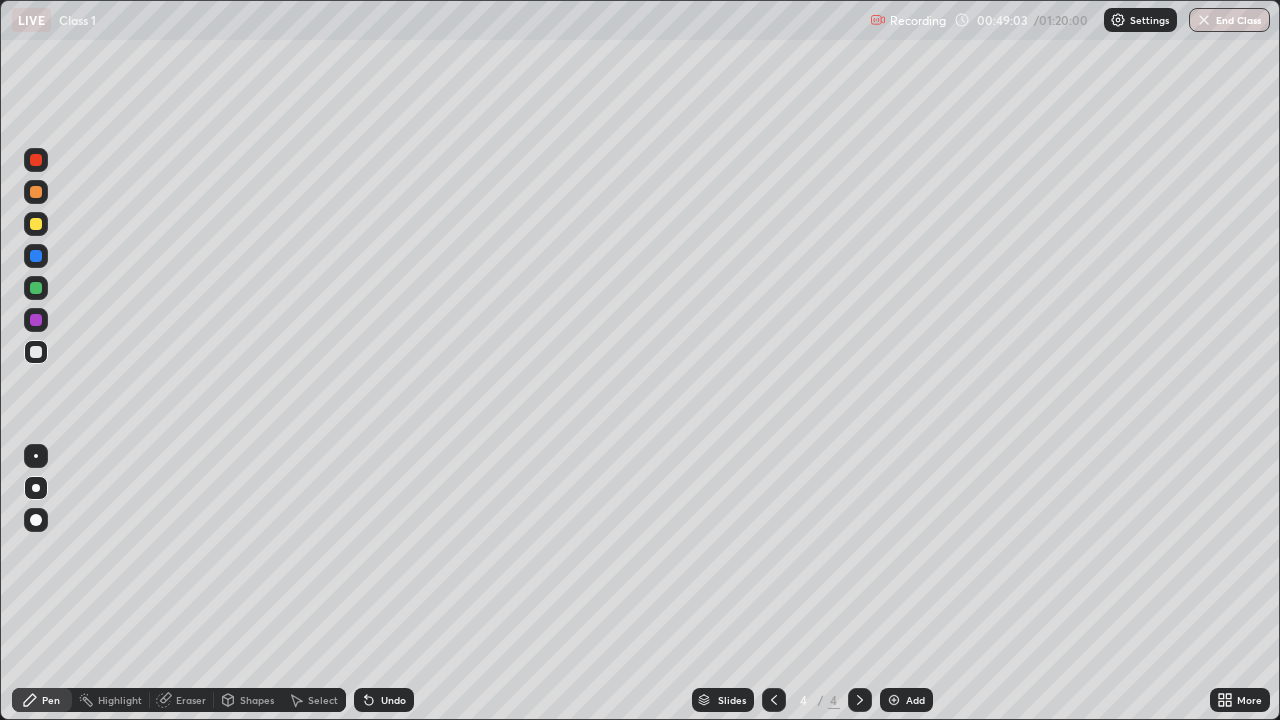 click on "Undo" at bounding box center (393, 700) 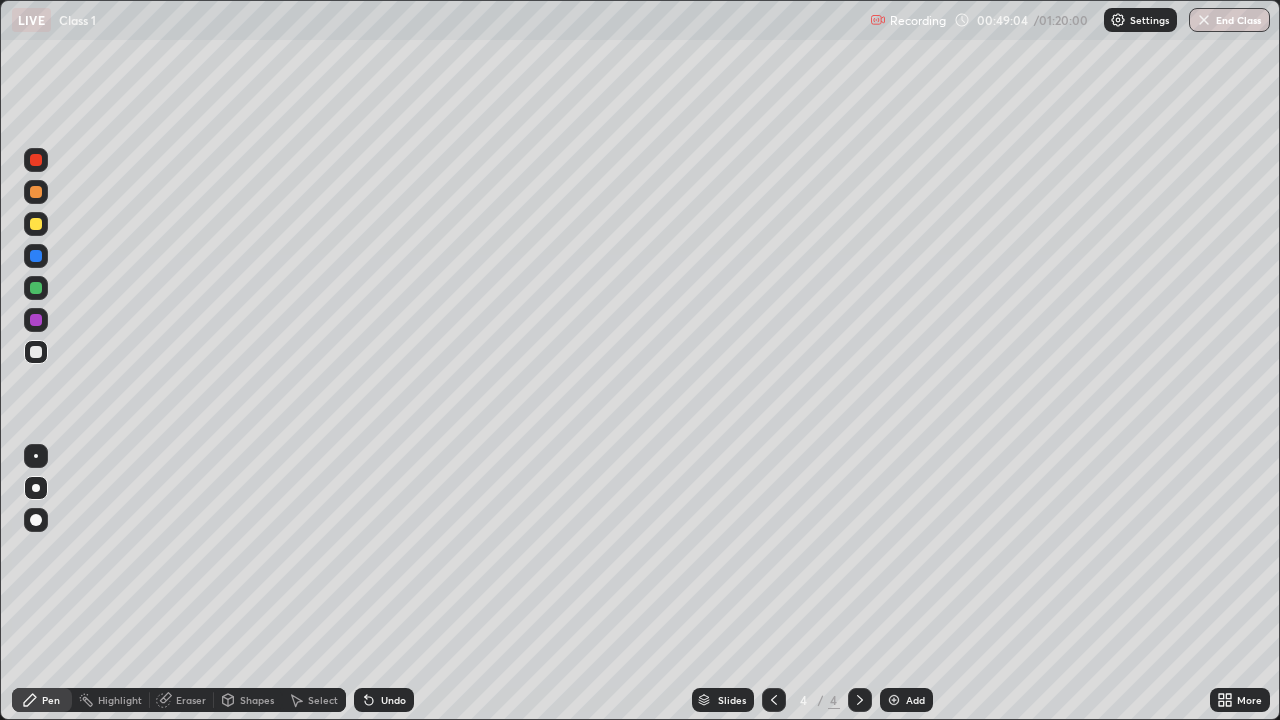 click on "Undo" at bounding box center [393, 700] 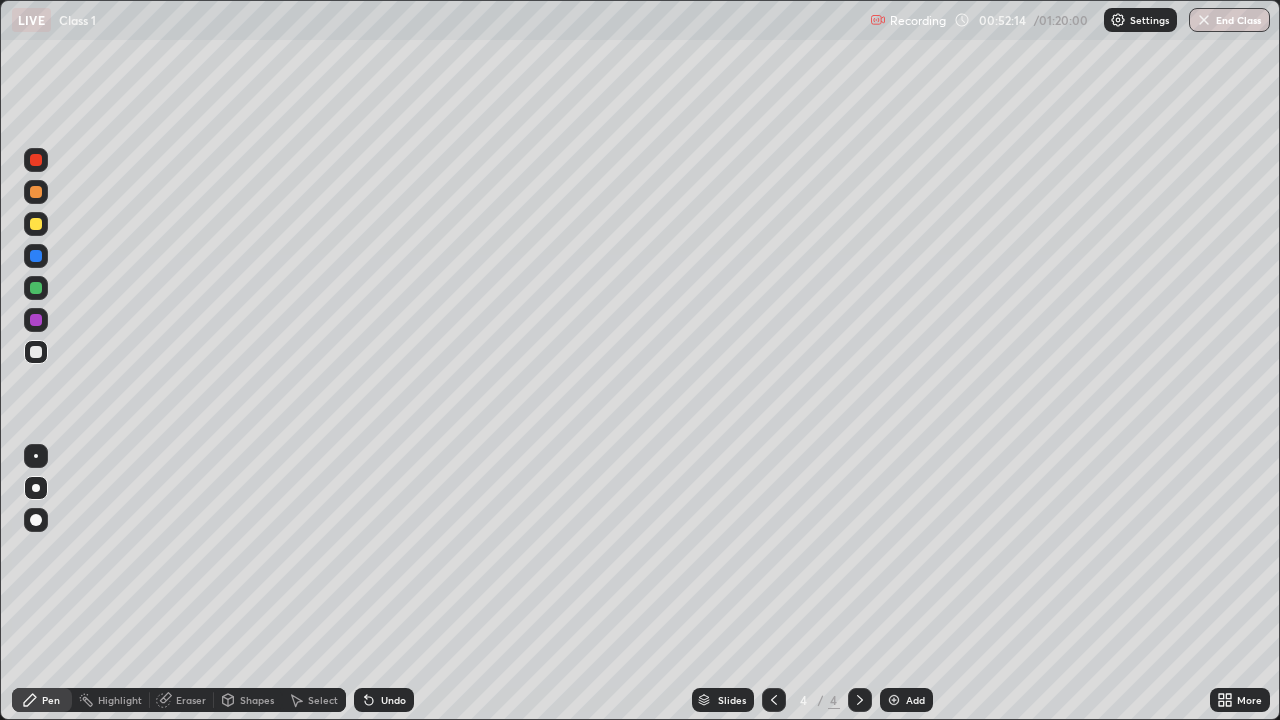 click on "Add" at bounding box center [906, 700] 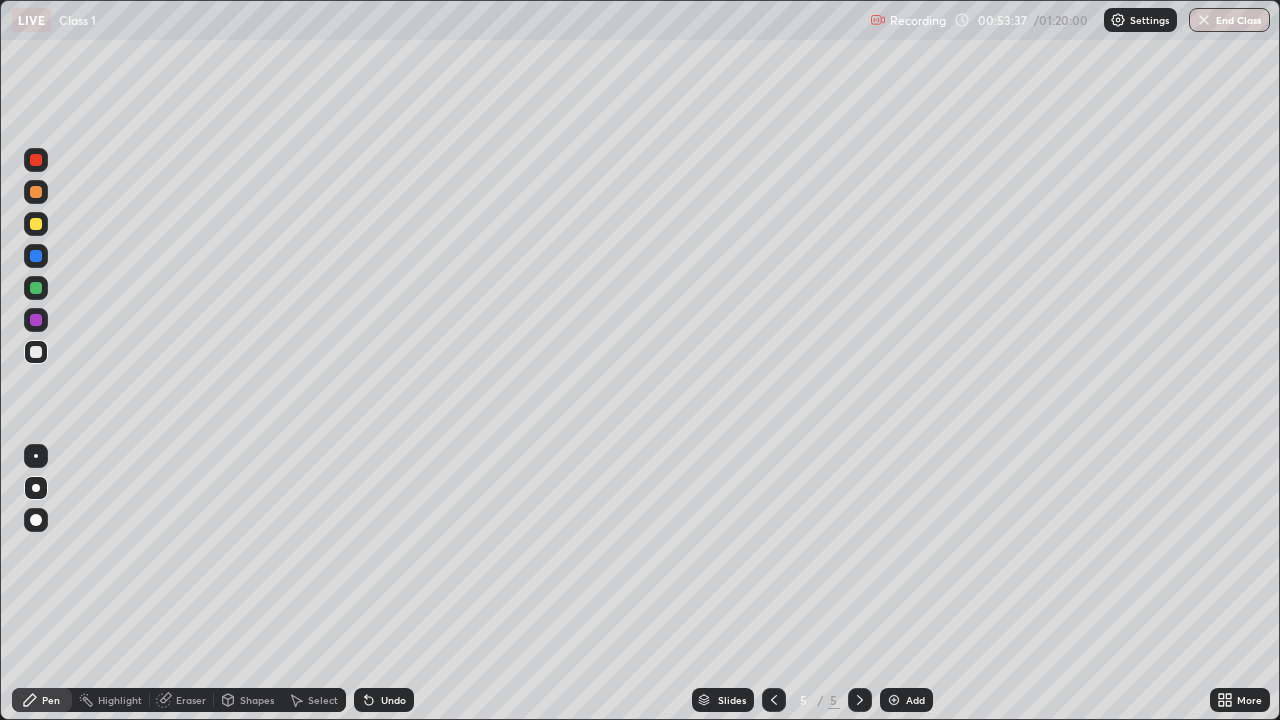 click 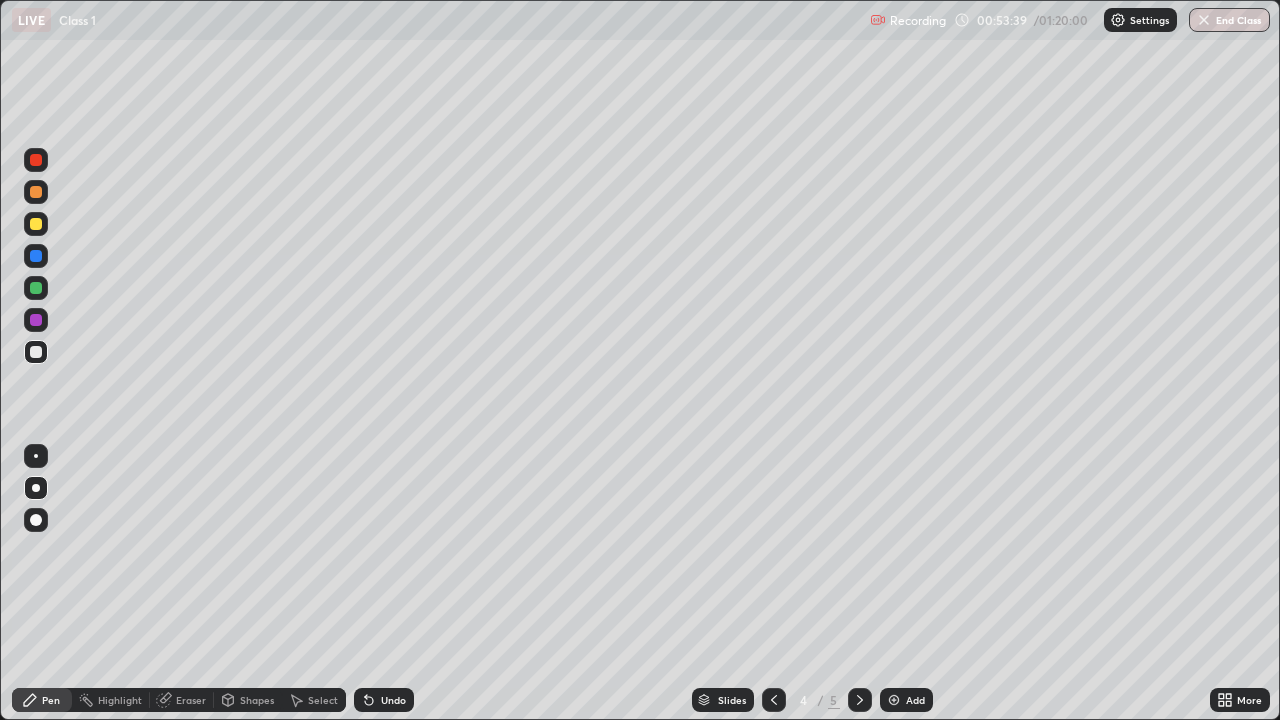 click at bounding box center (36, 288) 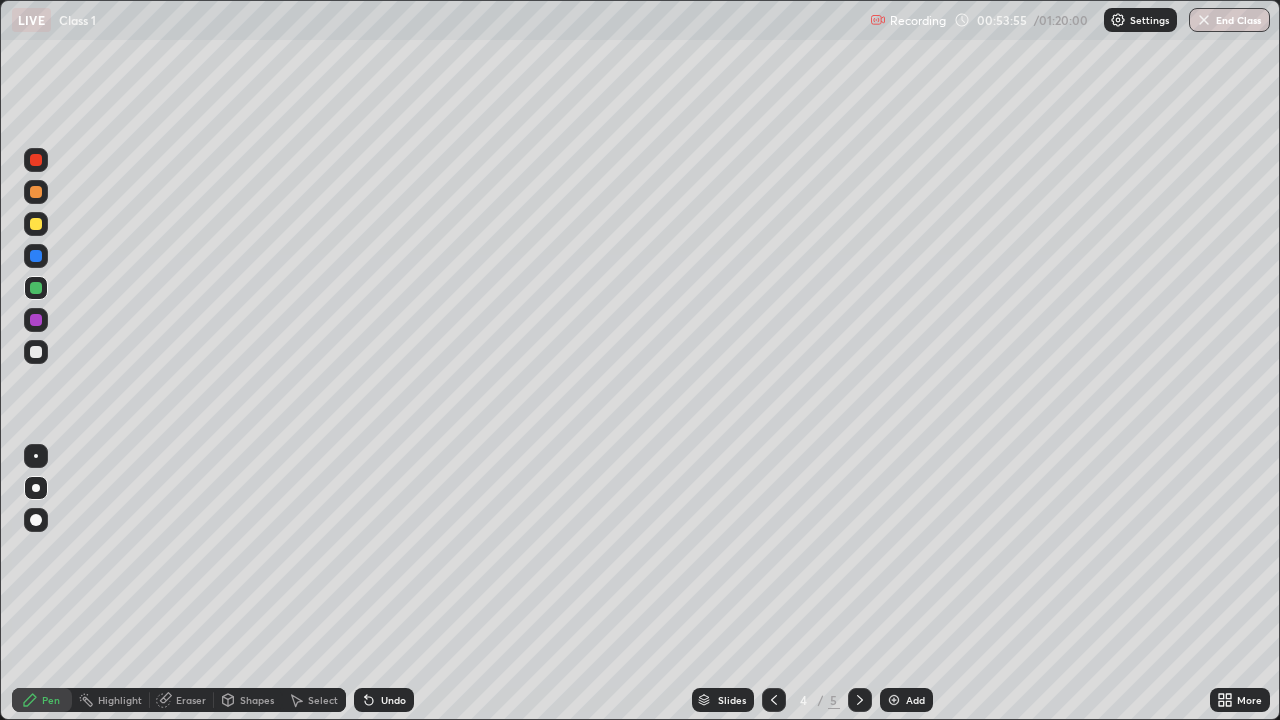 click at bounding box center (36, 352) 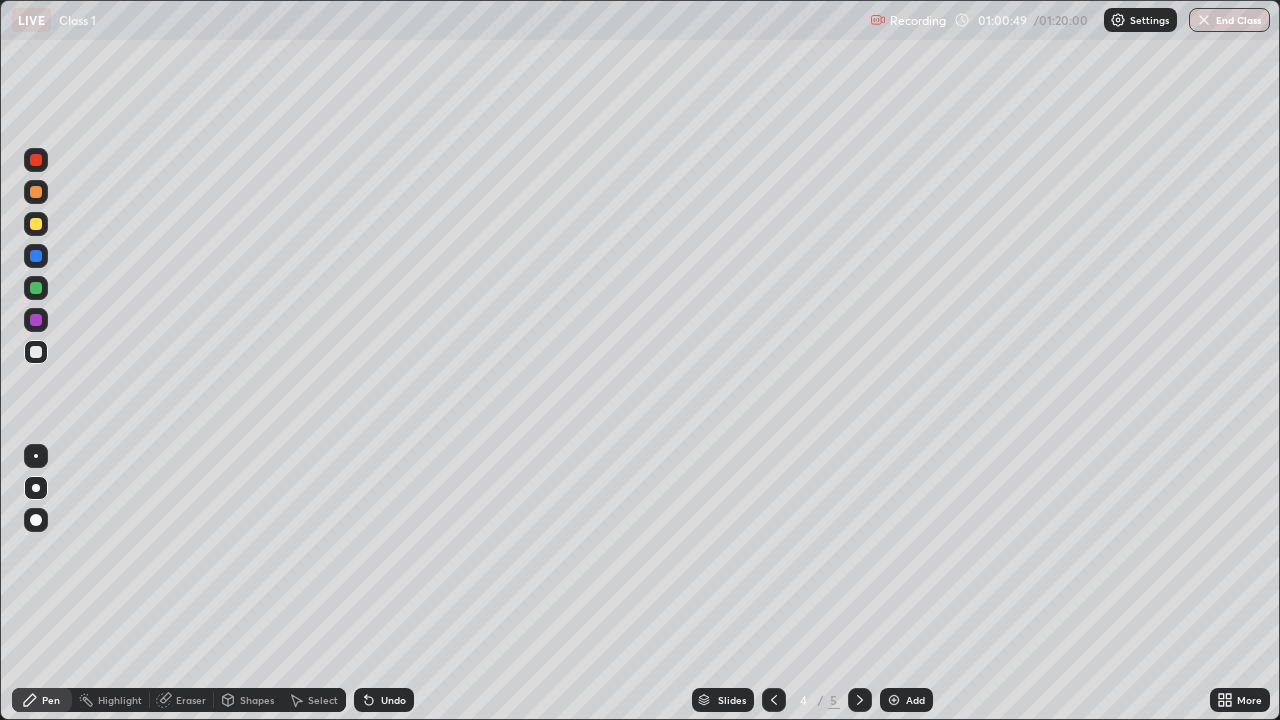 click on "More" at bounding box center (1249, 700) 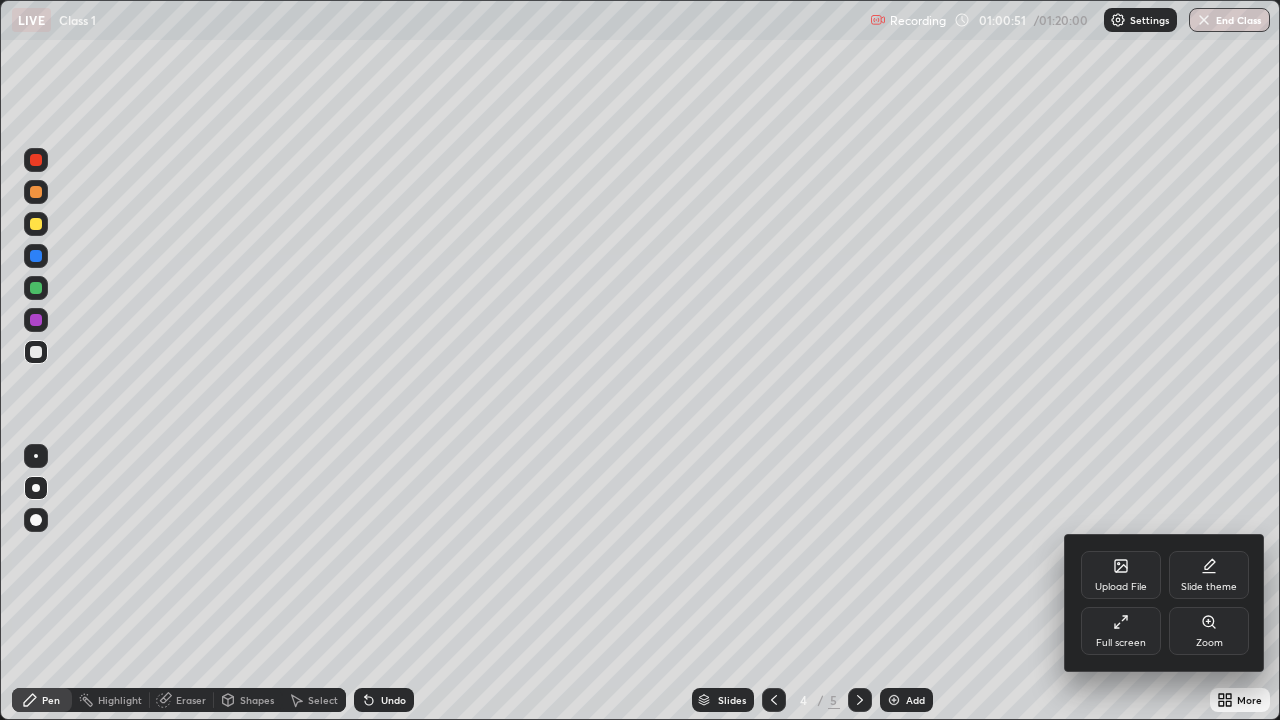 click at bounding box center (640, 360) 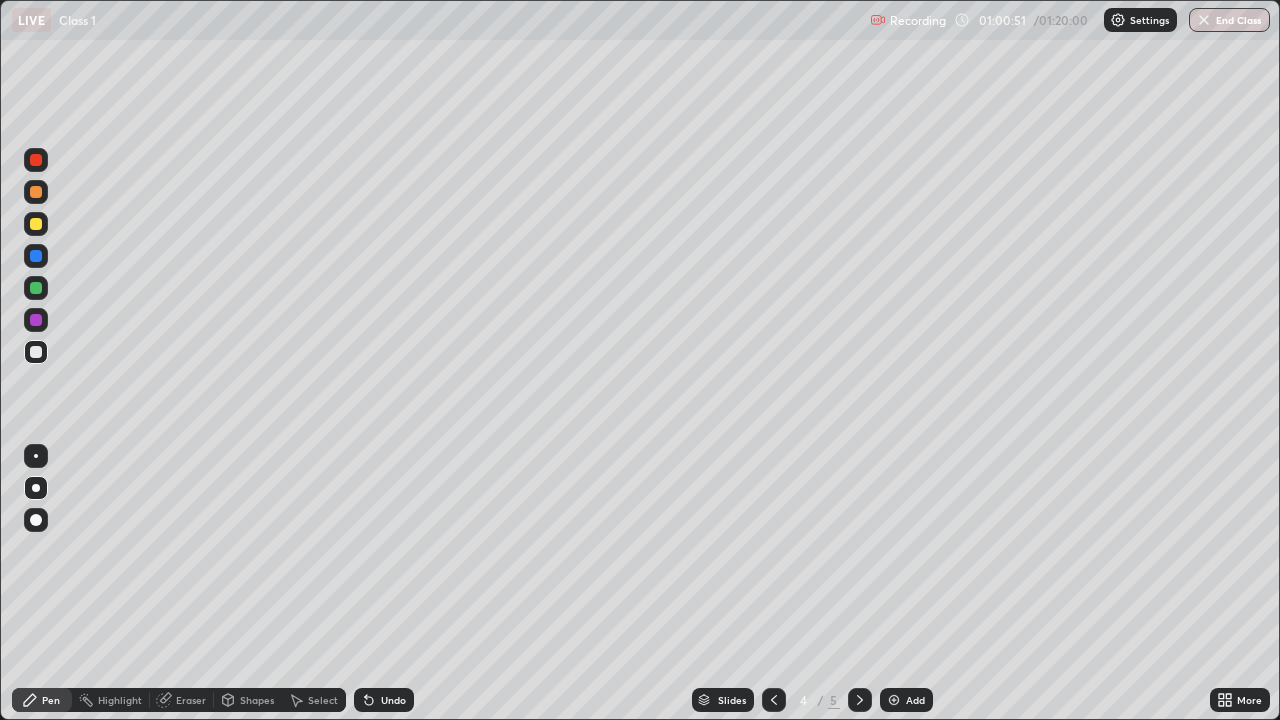 click on "Add" at bounding box center (915, 700) 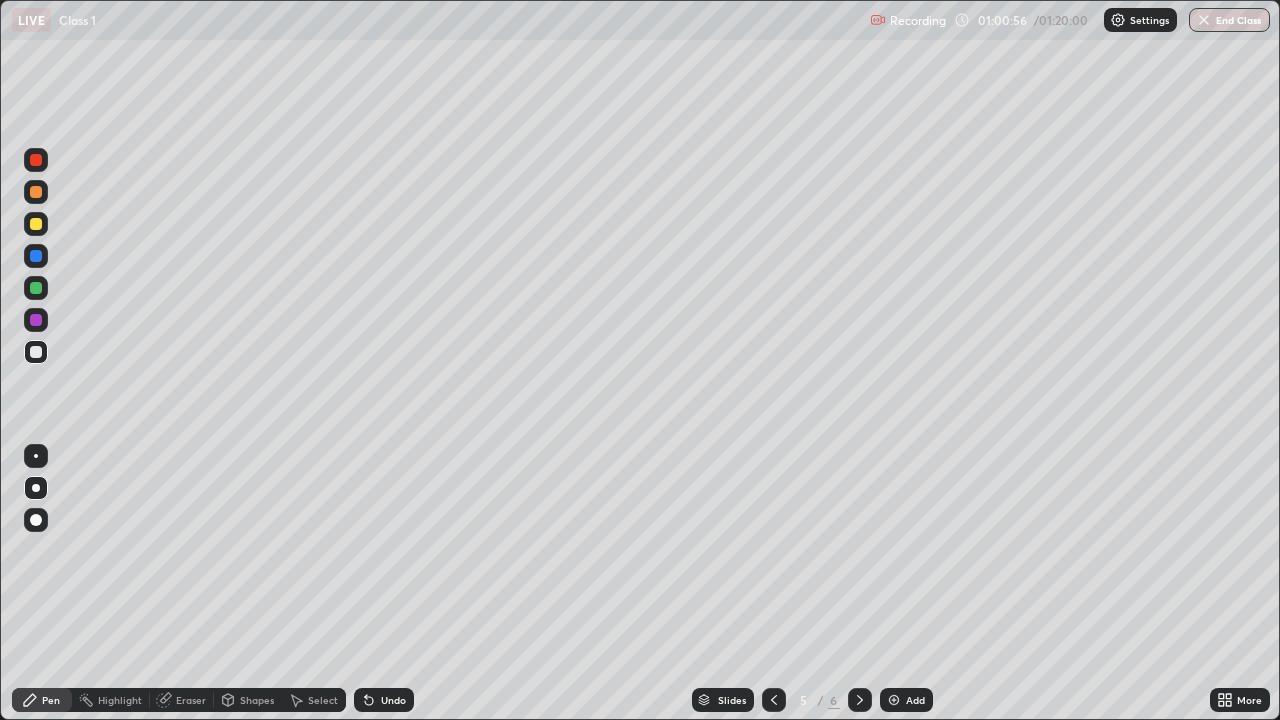 click at bounding box center [36, 224] 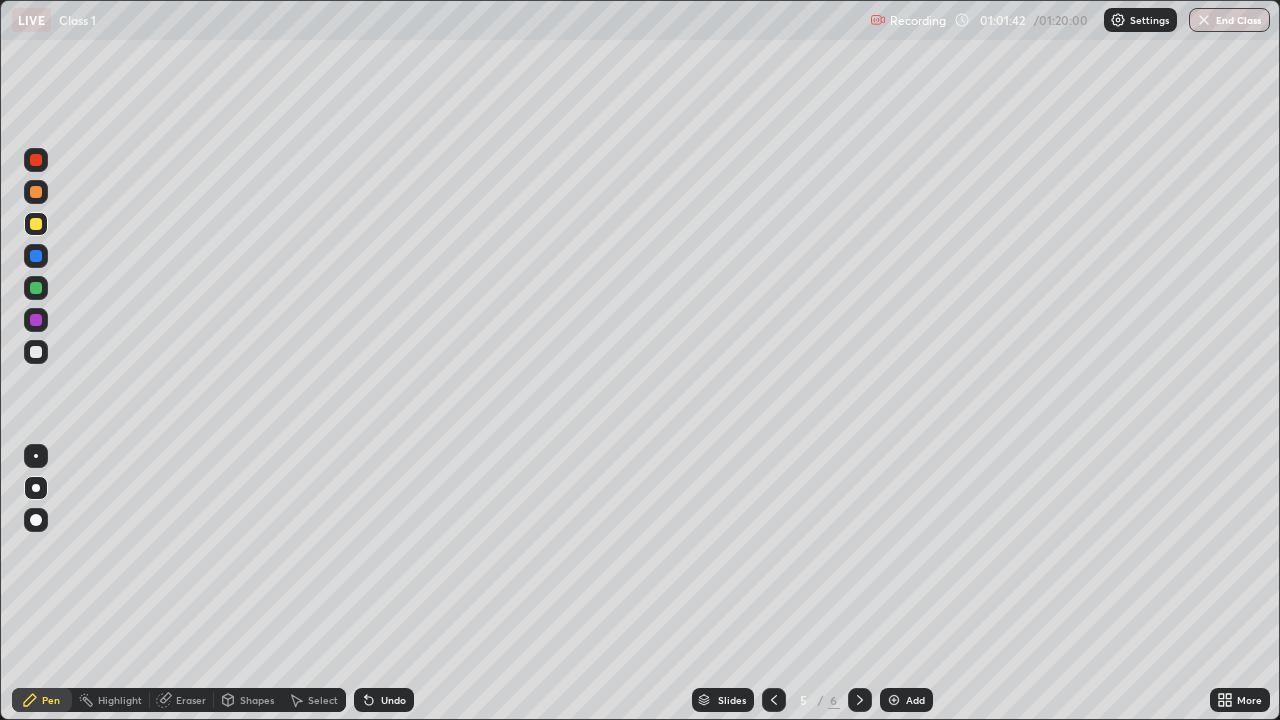 click at bounding box center (36, 352) 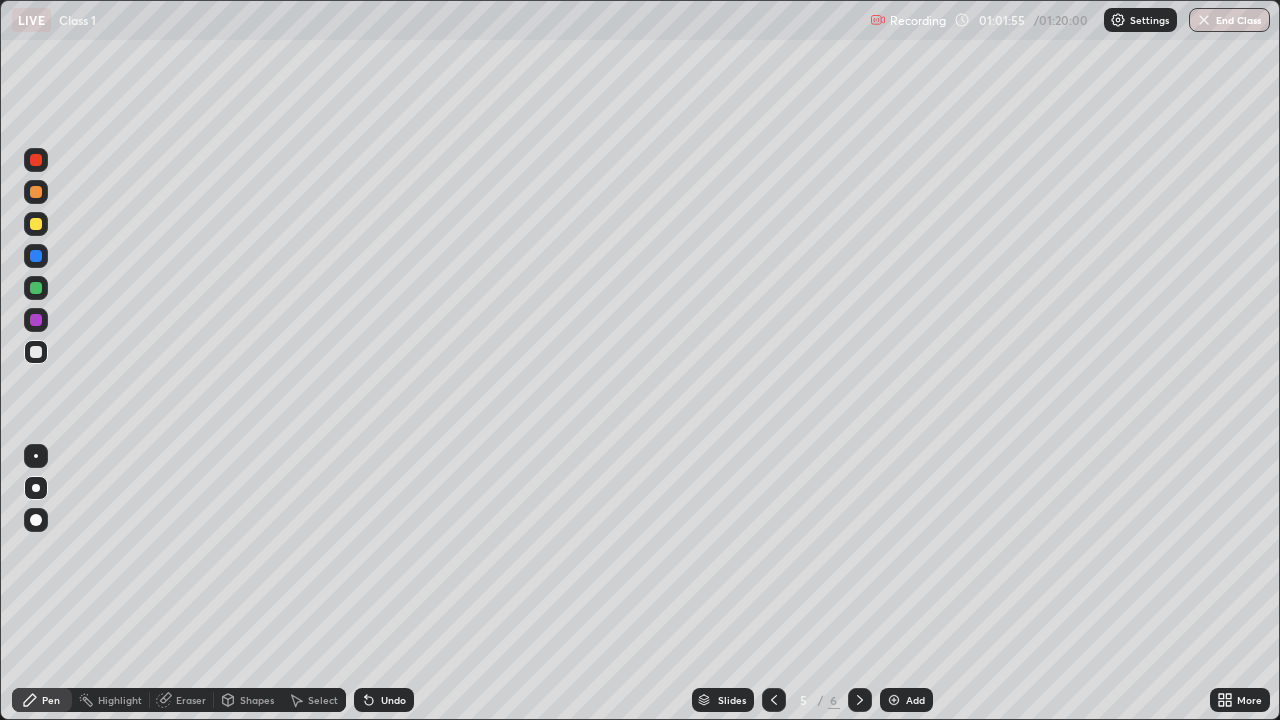 click at bounding box center (36, 352) 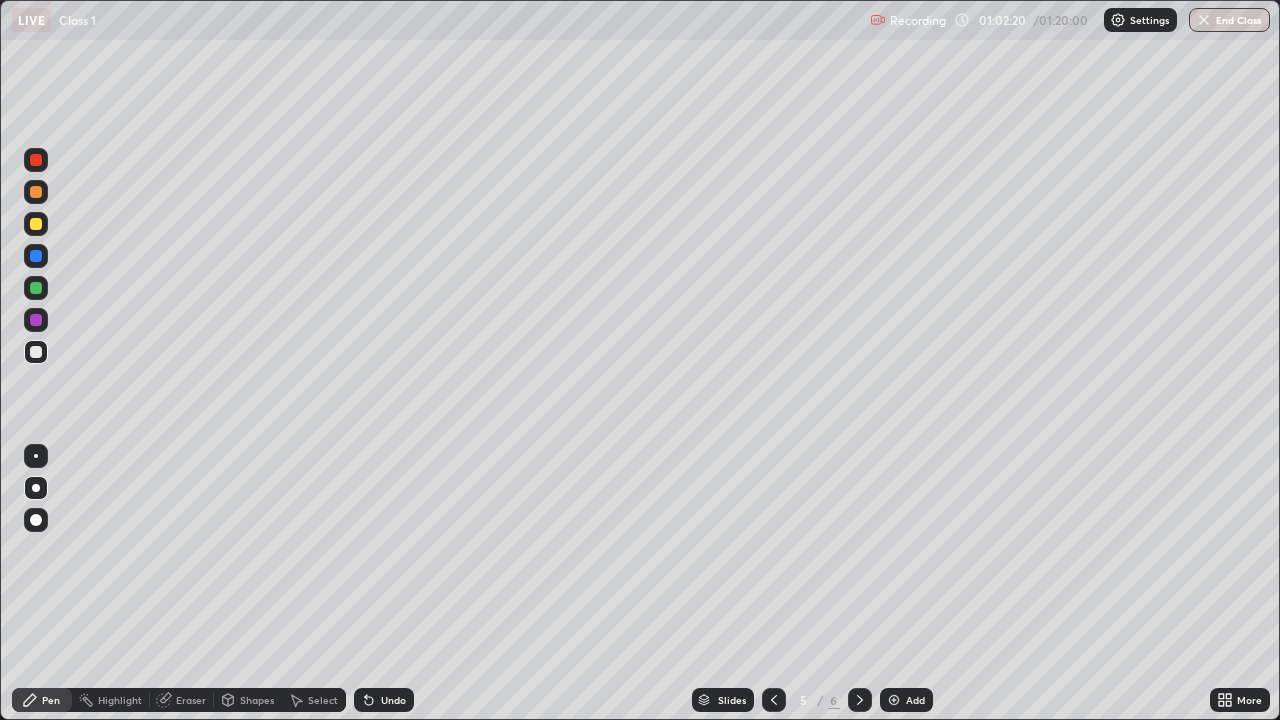 click at bounding box center (36, 288) 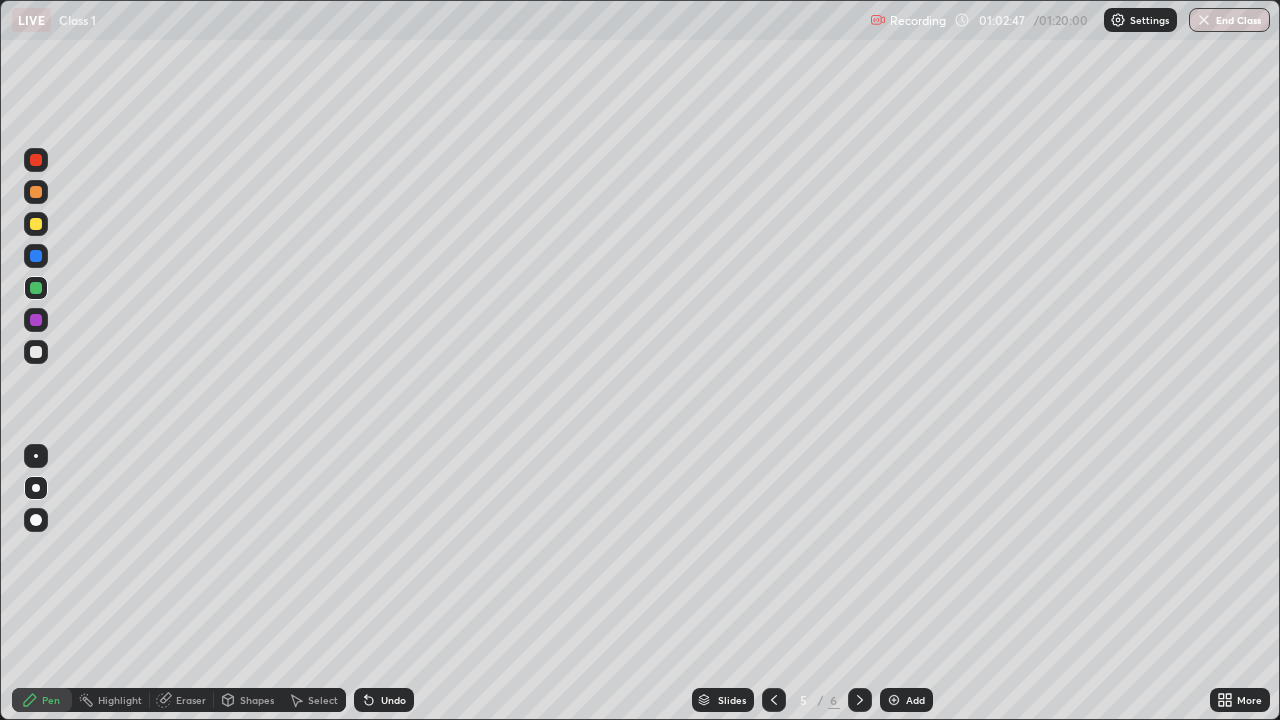 click at bounding box center [36, 352] 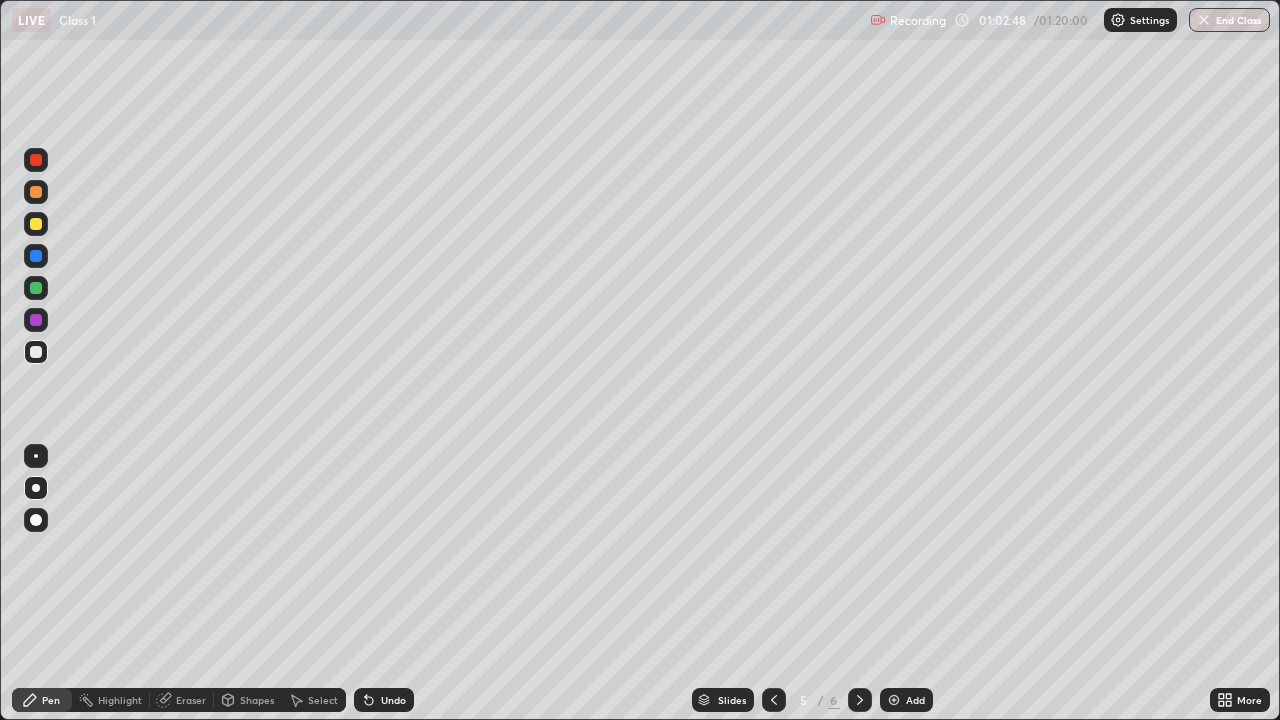 click at bounding box center [36, 352] 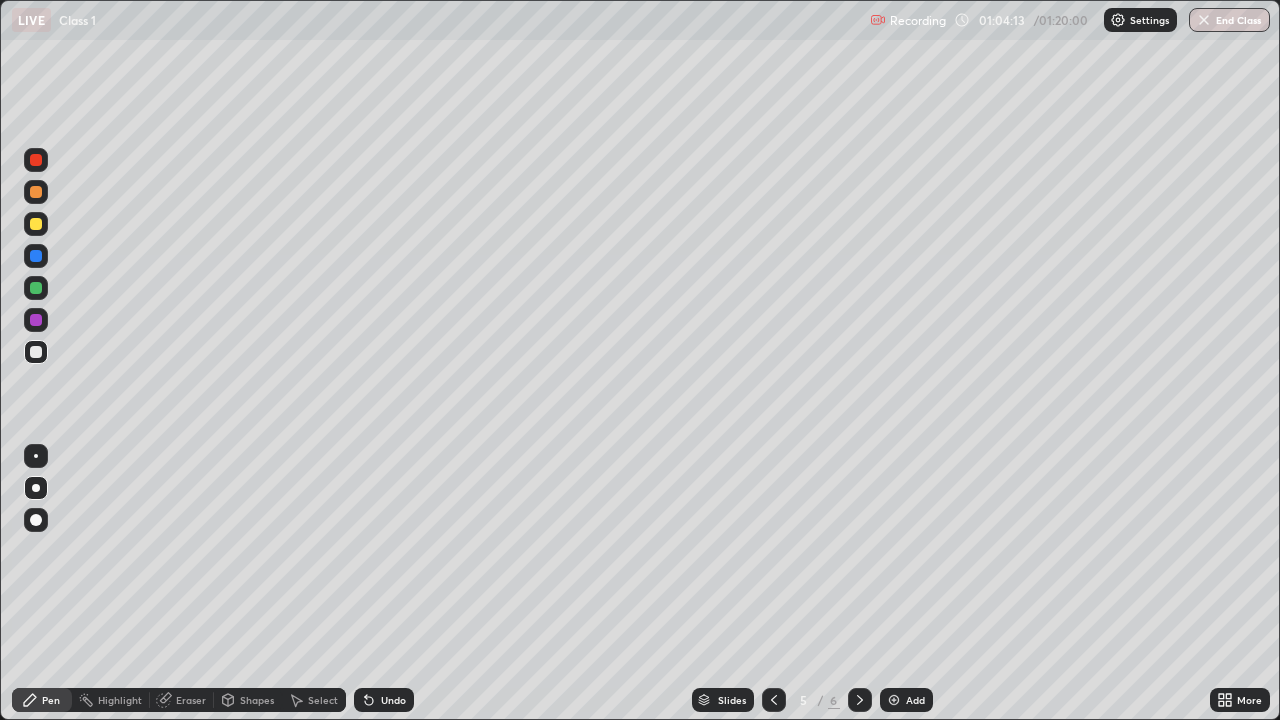 click at bounding box center (36, 352) 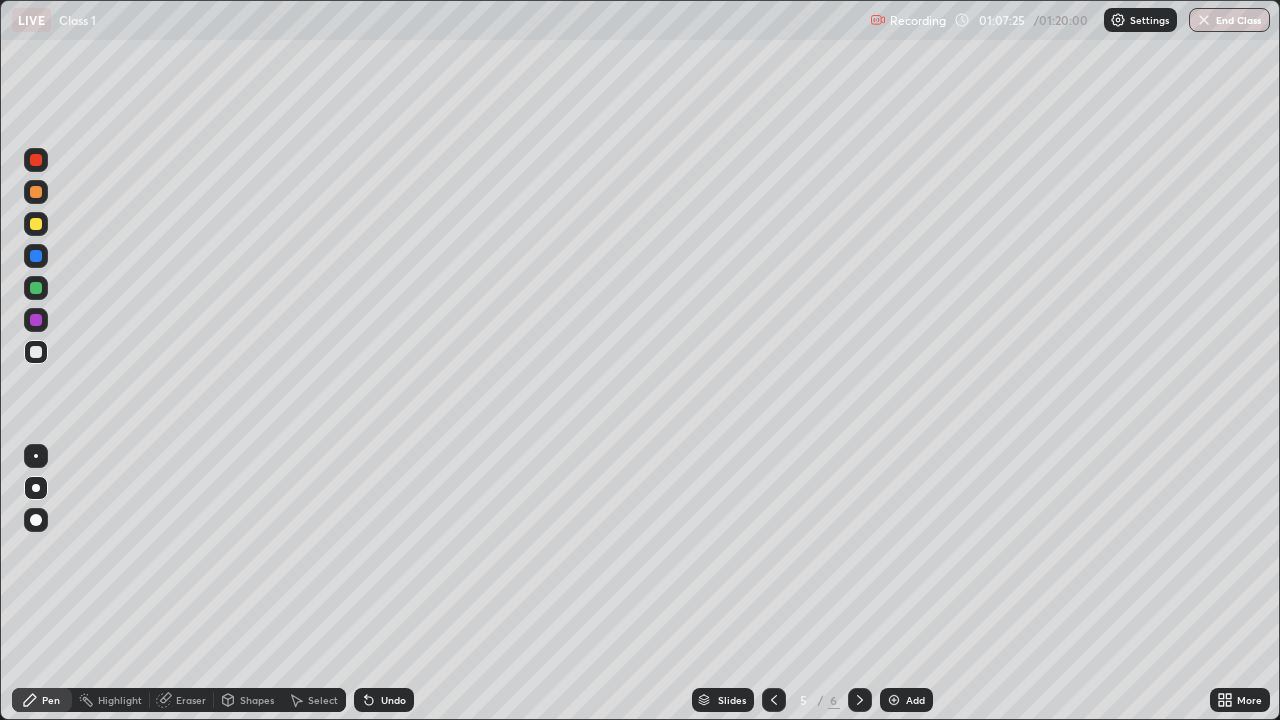 click on "Undo" at bounding box center [384, 700] 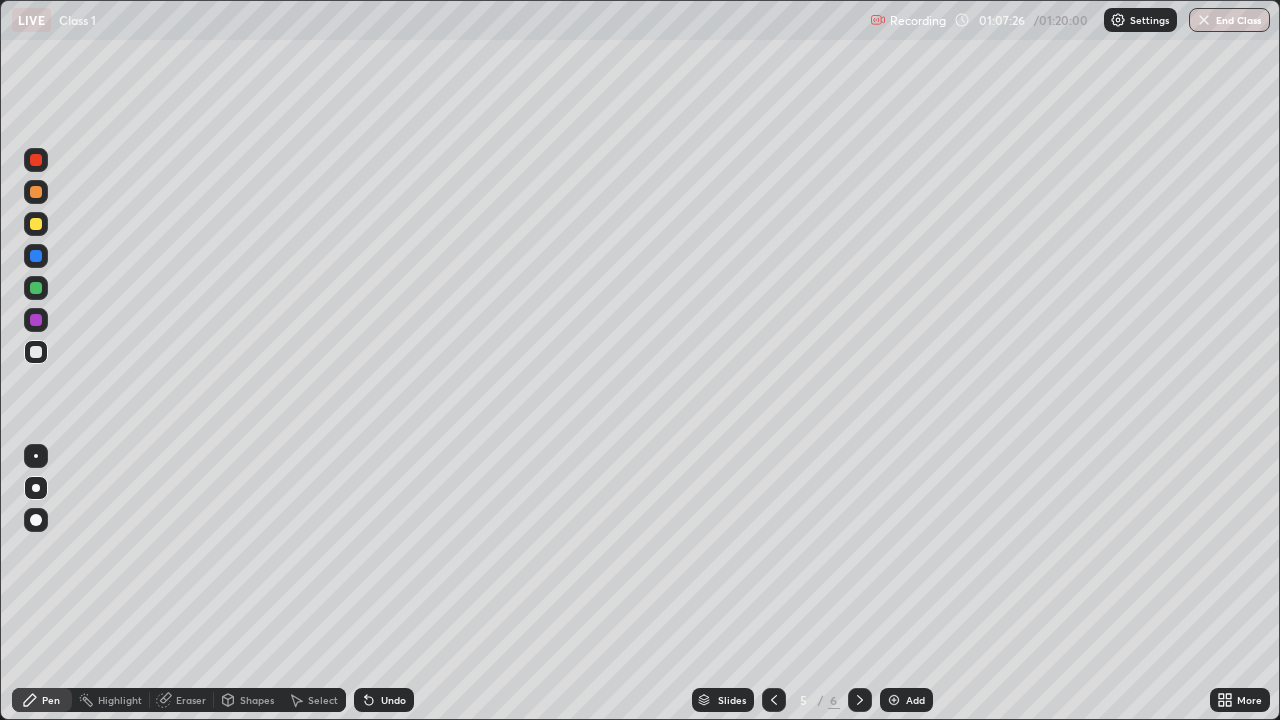 click on "Undo" at bounding box center (384, 700) 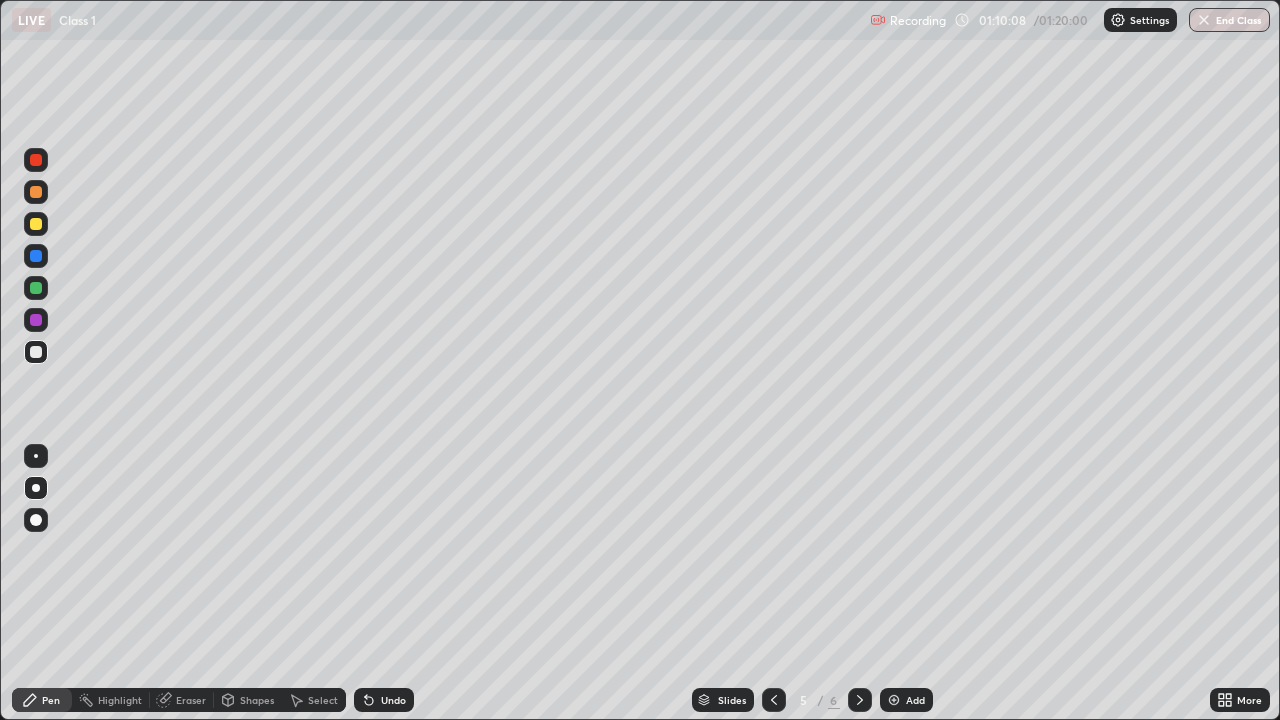 click 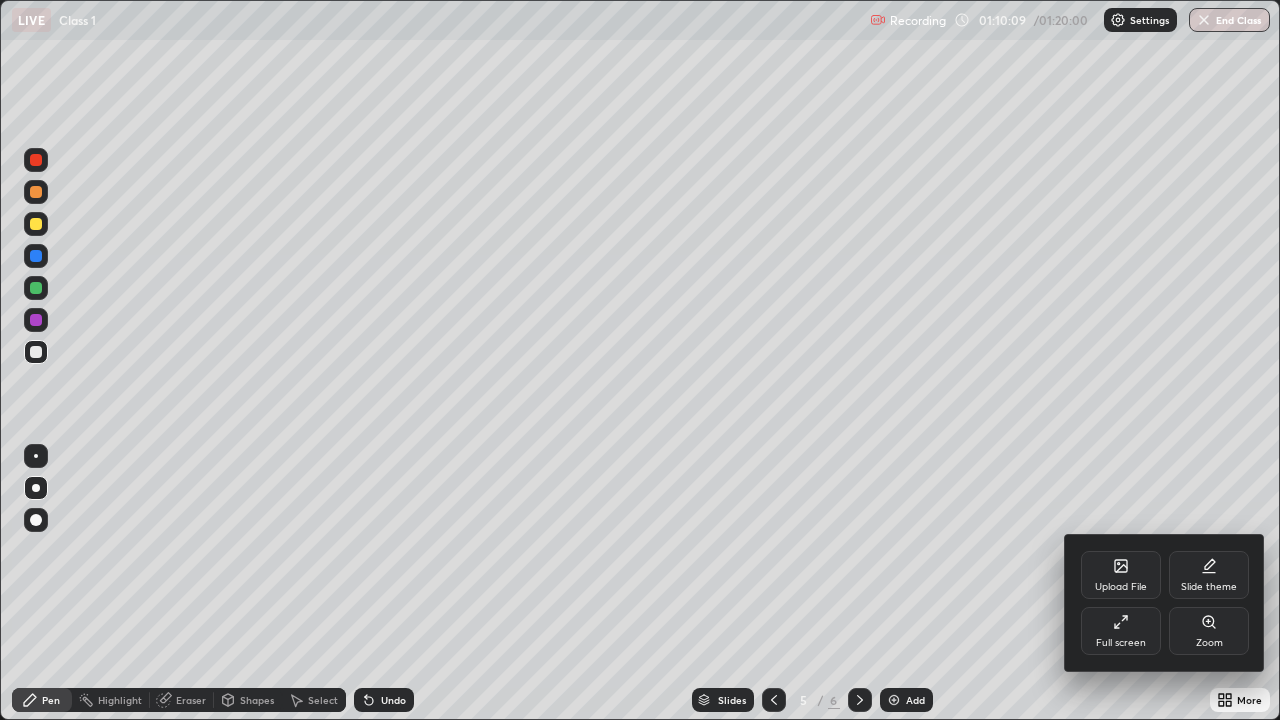 click on "Full screen" at bounding box center (1121, 643) 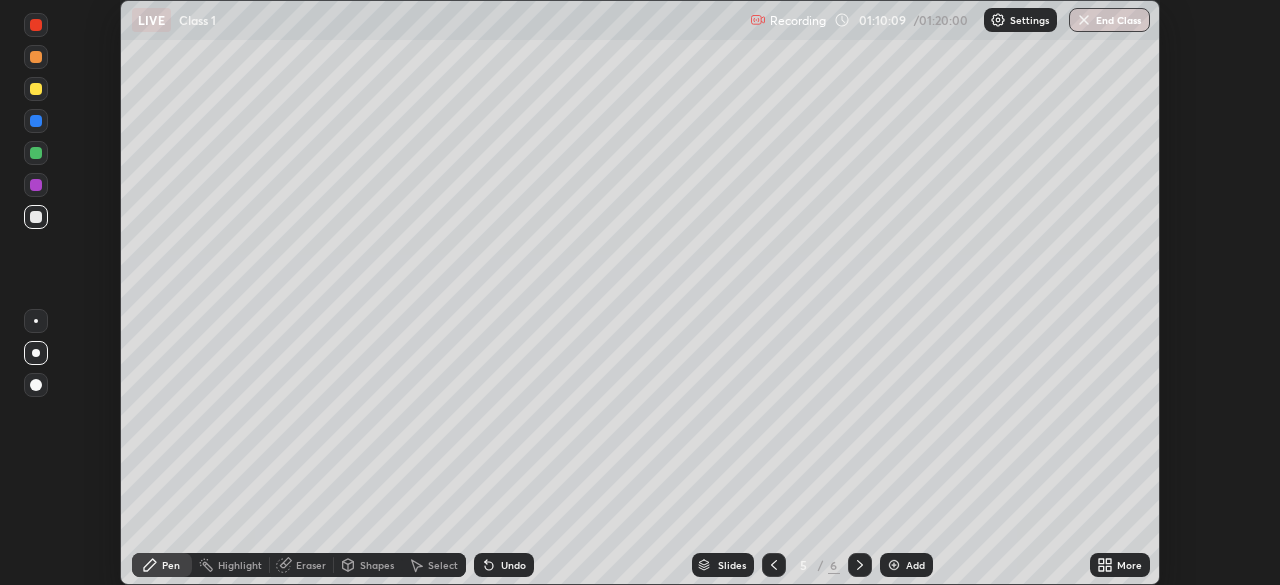 scroll, scrollTop: 585, scrollLeft: 1280, axis: both 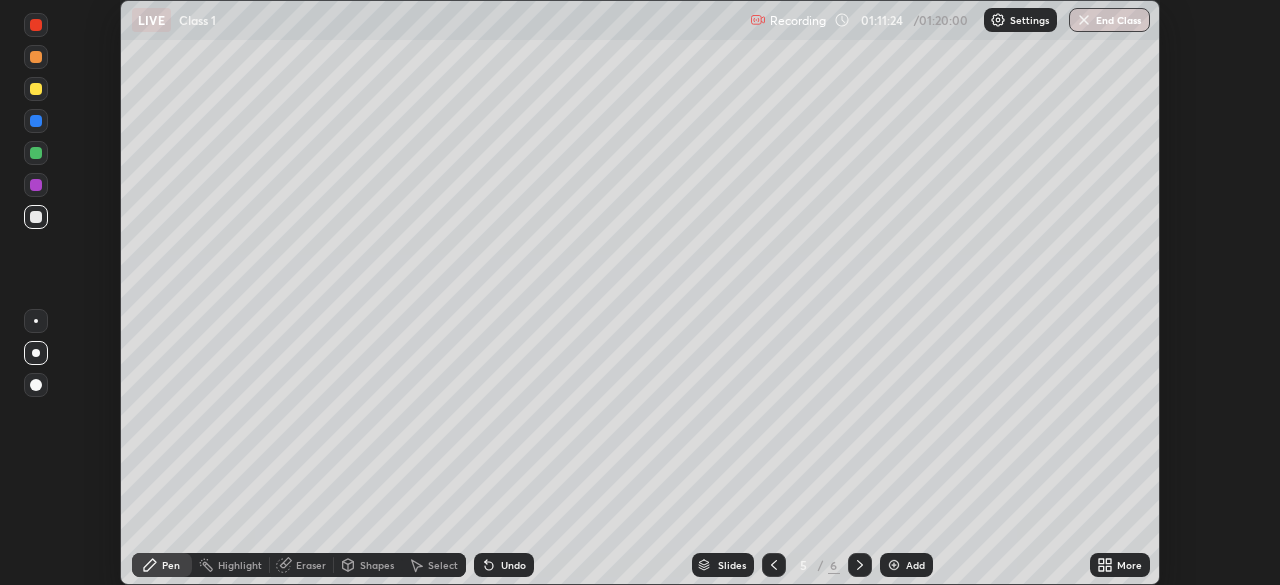 click on "End Class" at bounding box center [1109, 20] 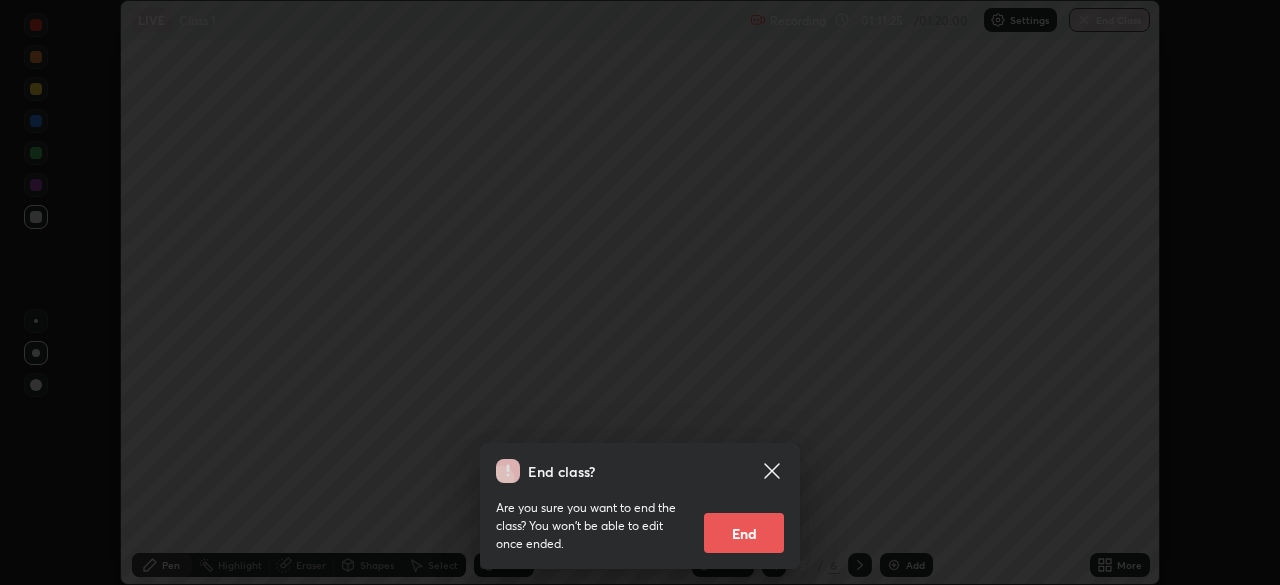 click on "End" at bounding box center [744, 533] 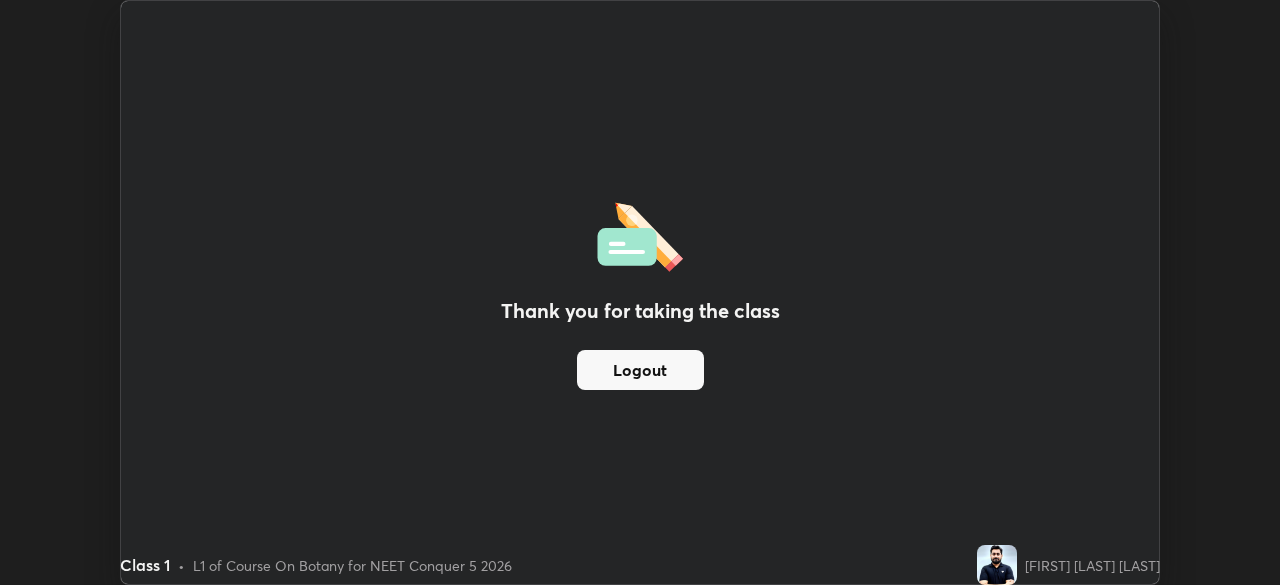 click on "Logout" at bounding box center (640, 370) 